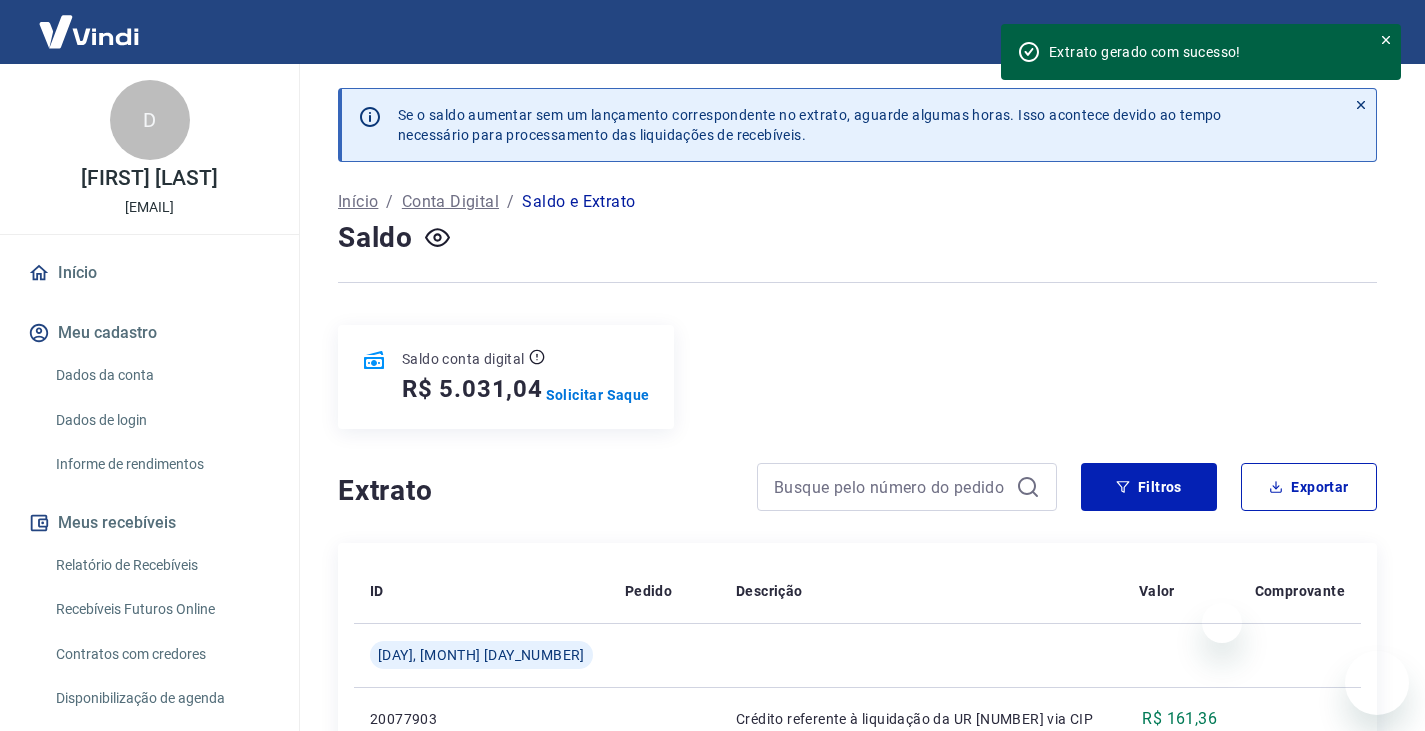 scroll, scrollTop: 0, scrollLeft: 0, axis: both 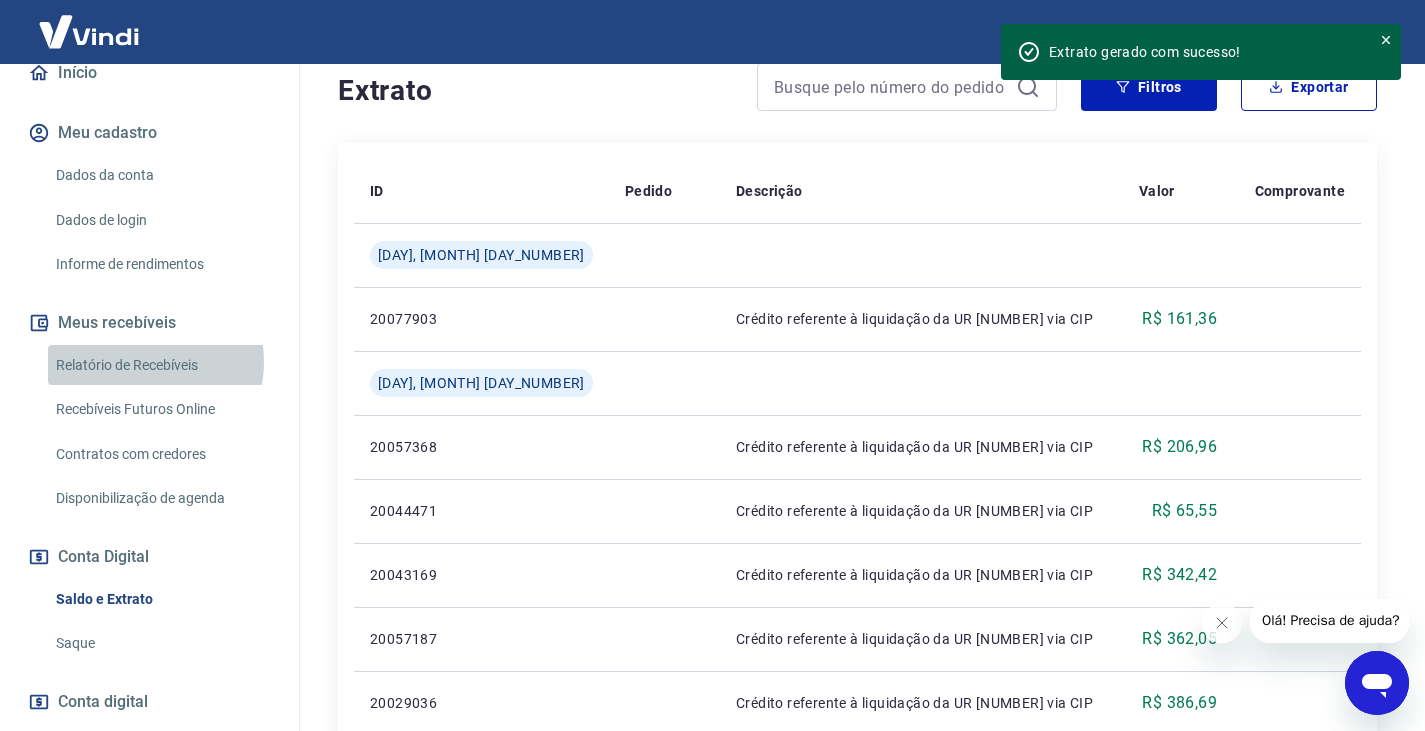 click on "Relatório de Recebíveis" at bounding box center (161, 365) 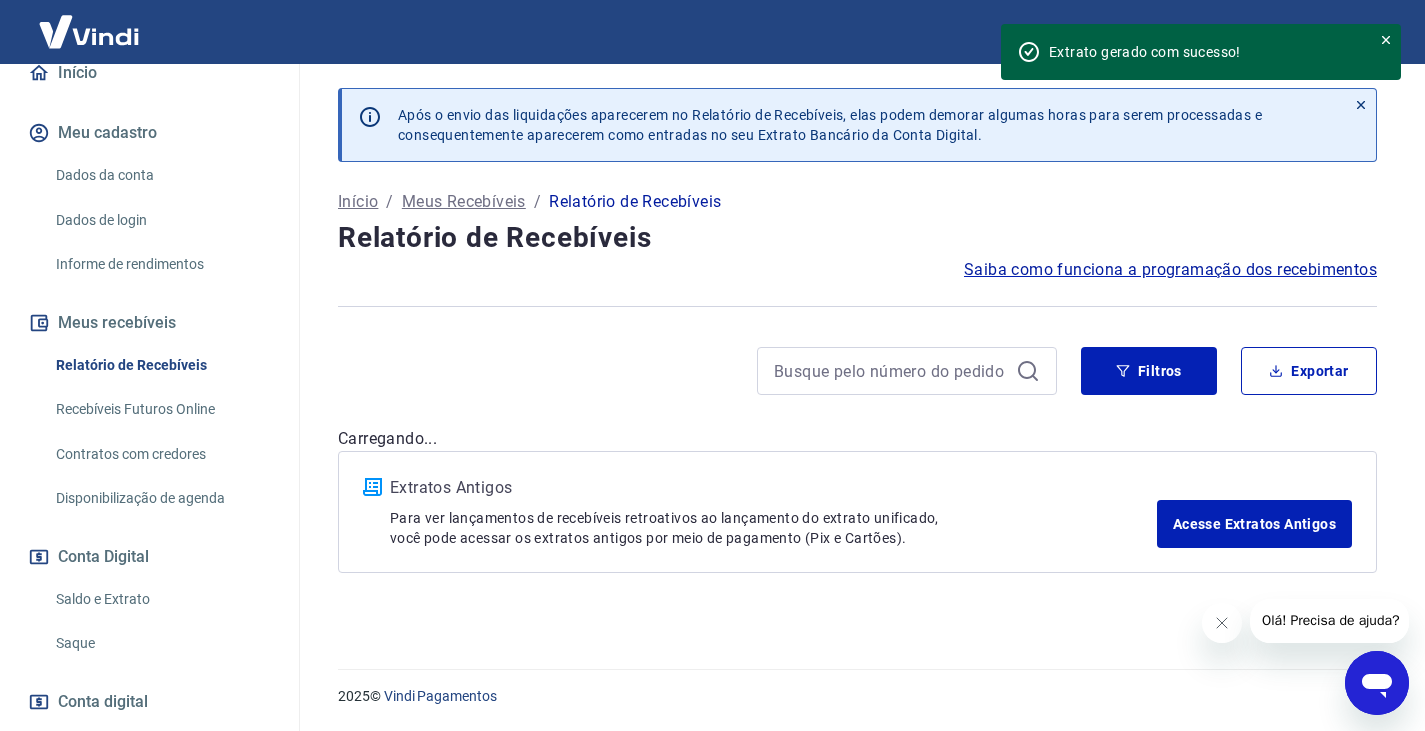 scroll, scrollTop: 0, scrollLeft: 0, axis: both 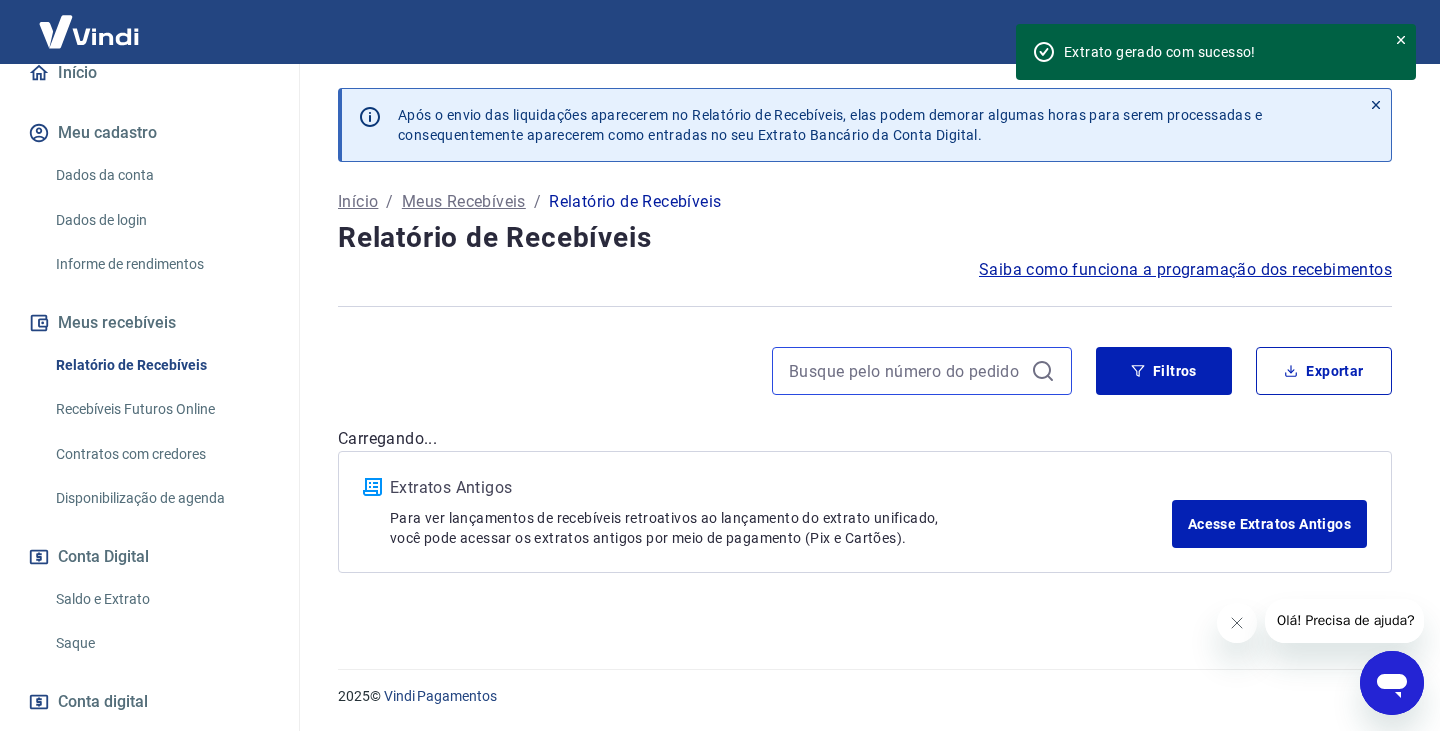 click at bounding box center [906, 371] 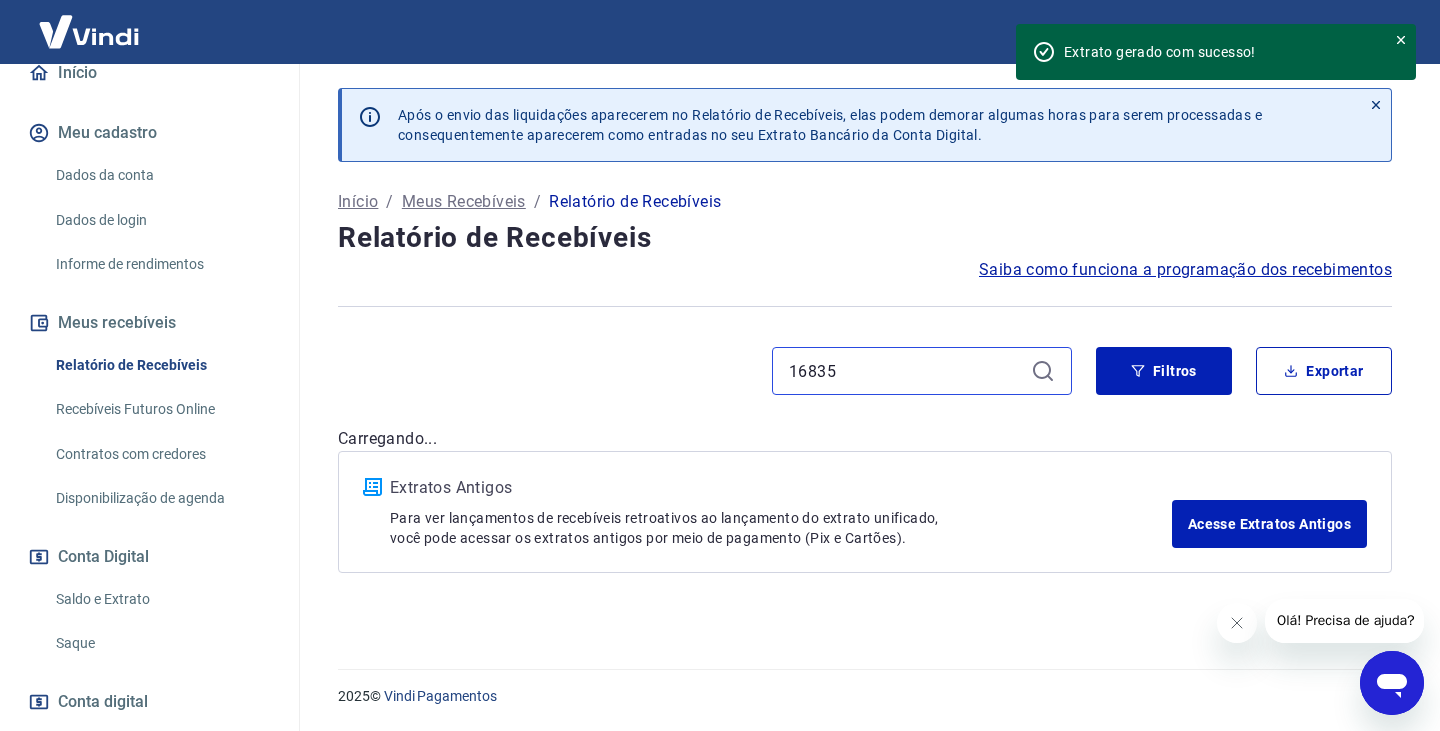 type on "16835" 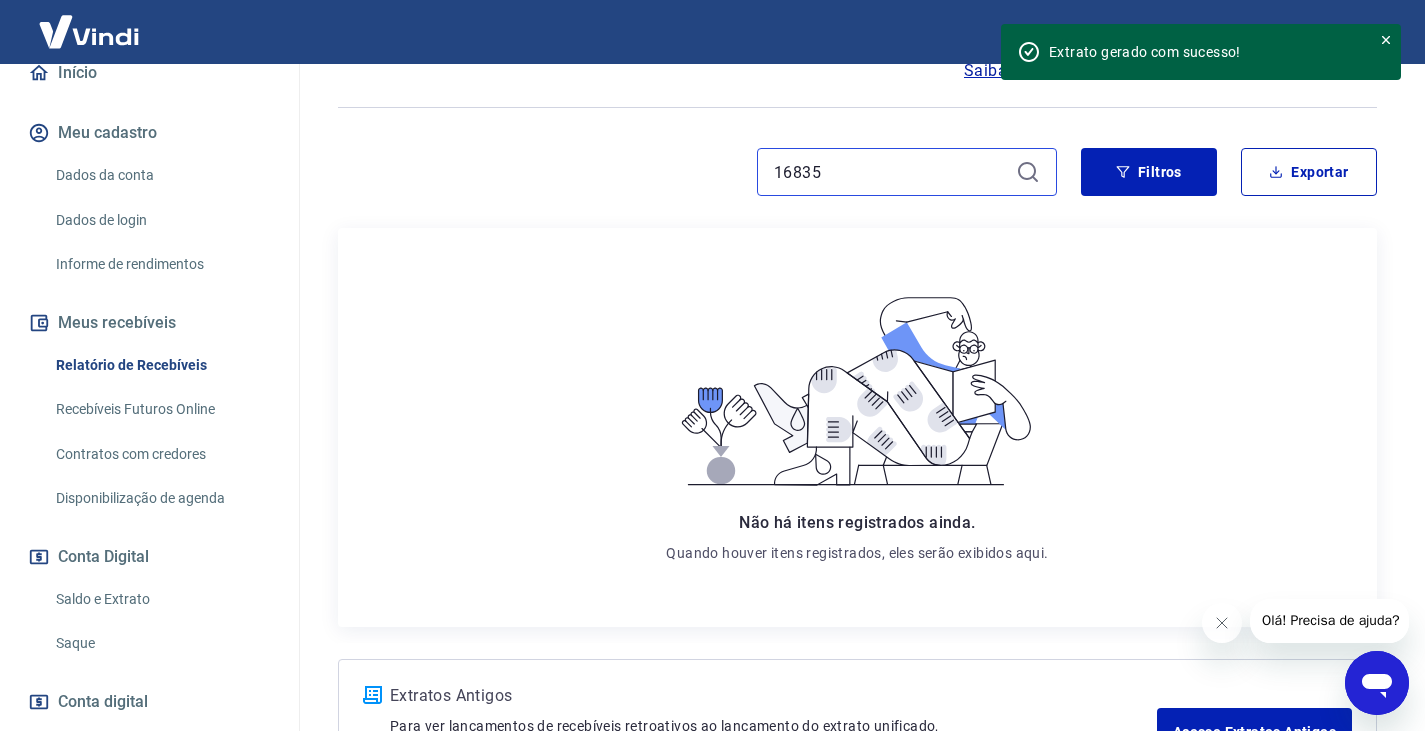 scroll, scrollTop: 200, scrollLeft: 0, axis: vertical 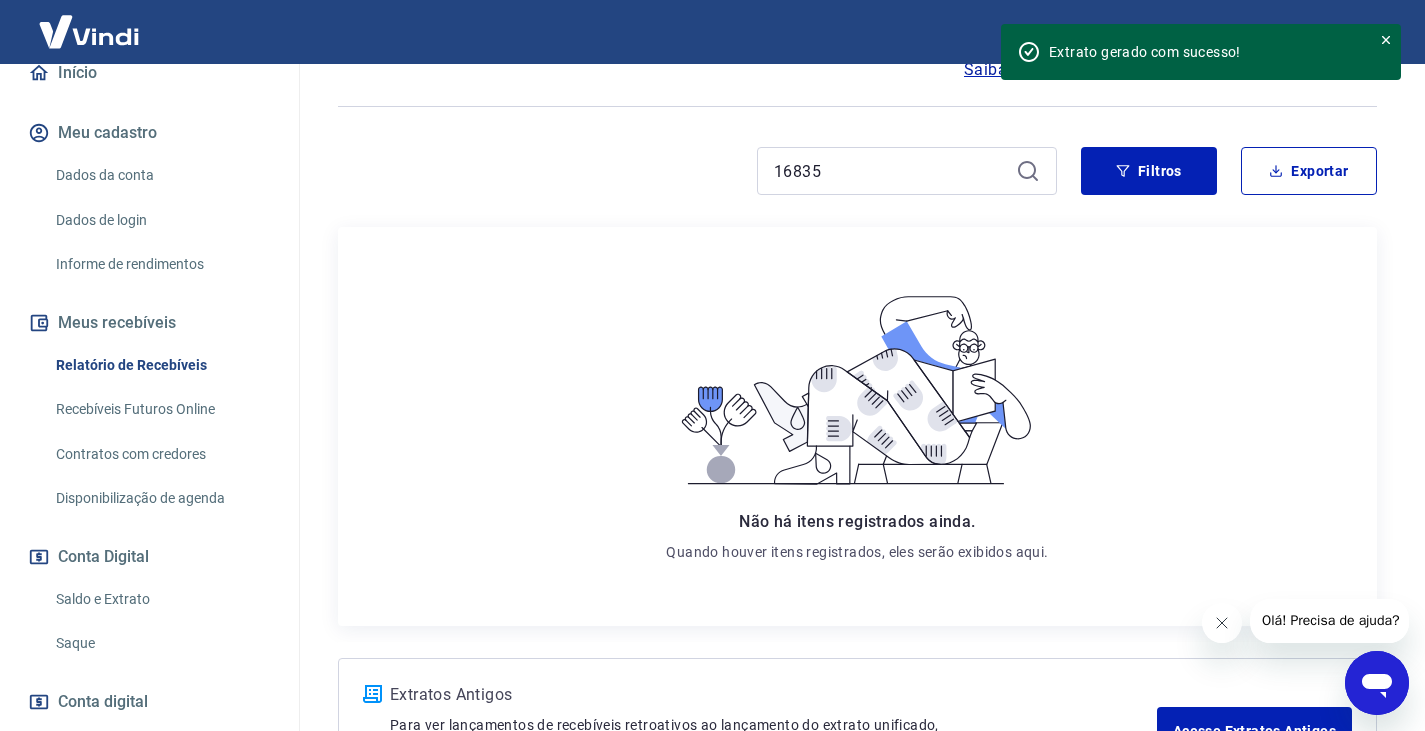 drag, startPoint x: 1222, startPoint y: 621, endPoint x: 2279, endPoint y: 1109, distance: 1164.2135 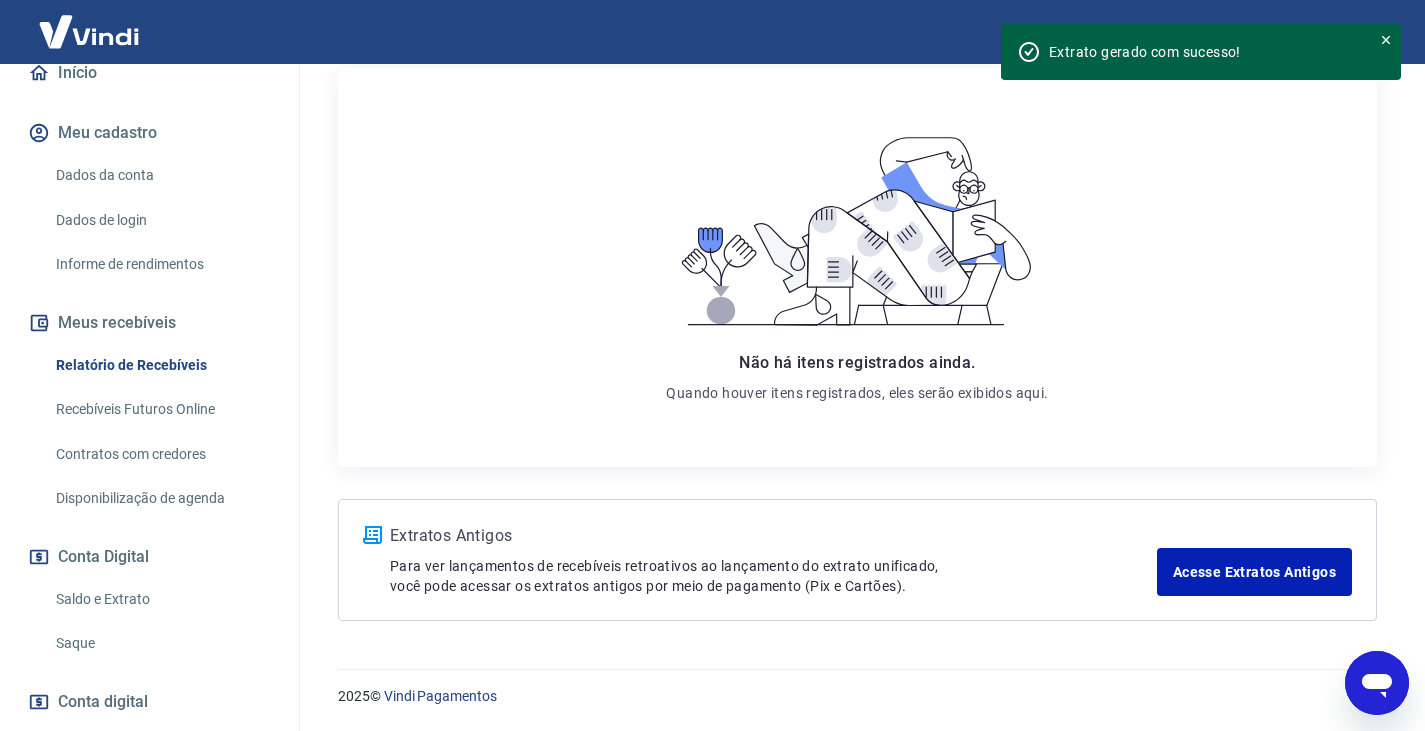 scroll, scrollTop: 360, scrollLeft: 0, axis: vertical 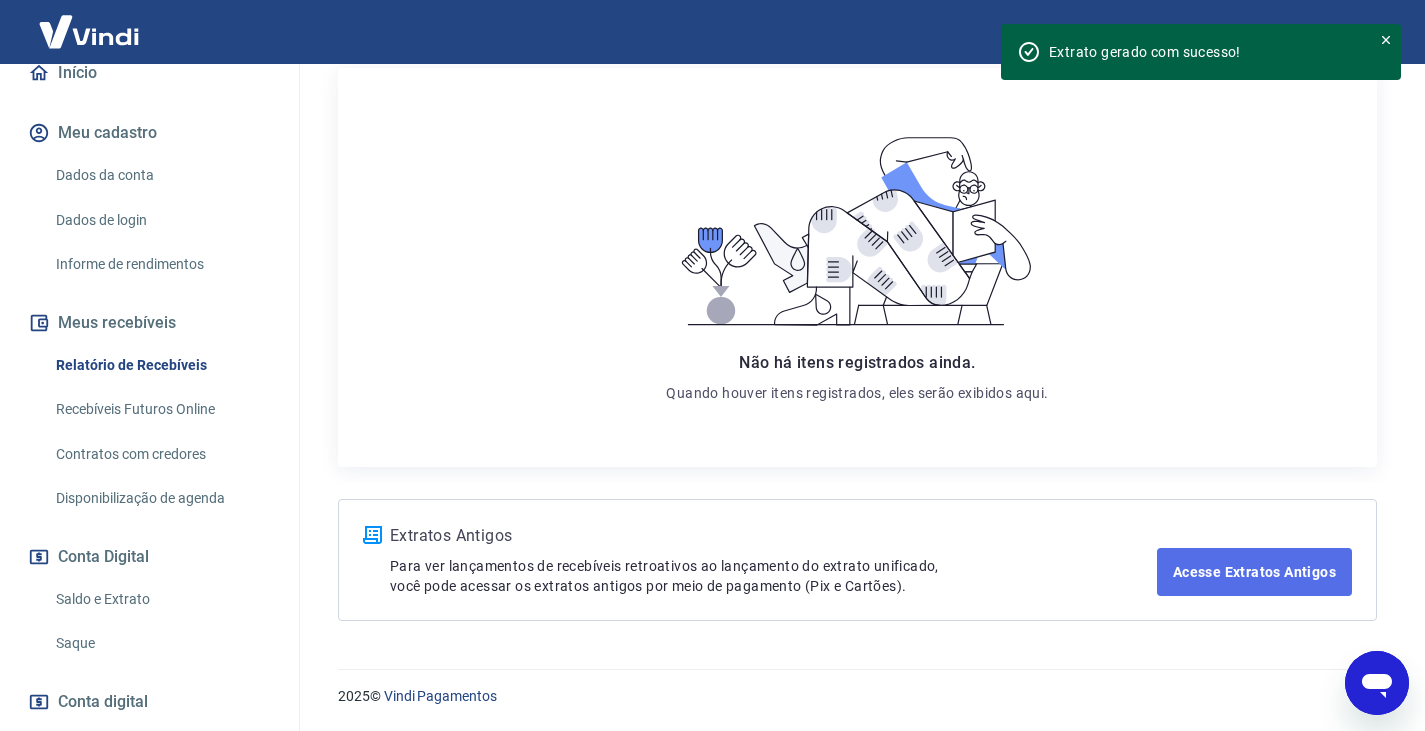 click on "Acesse Extratos Antigos" at bounding box center [1254, 572] 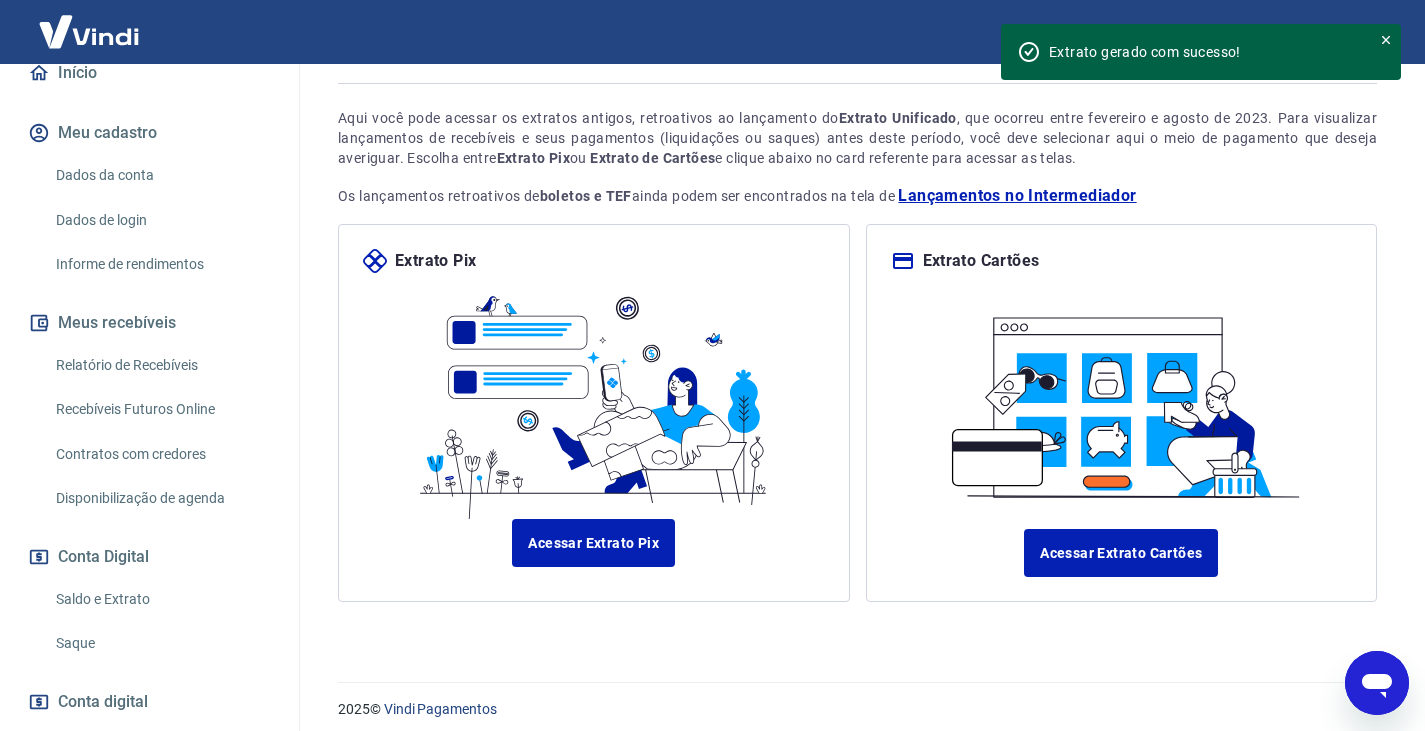 scroll, scrollTop: 115, scrollLeft: 0, axis: vertical 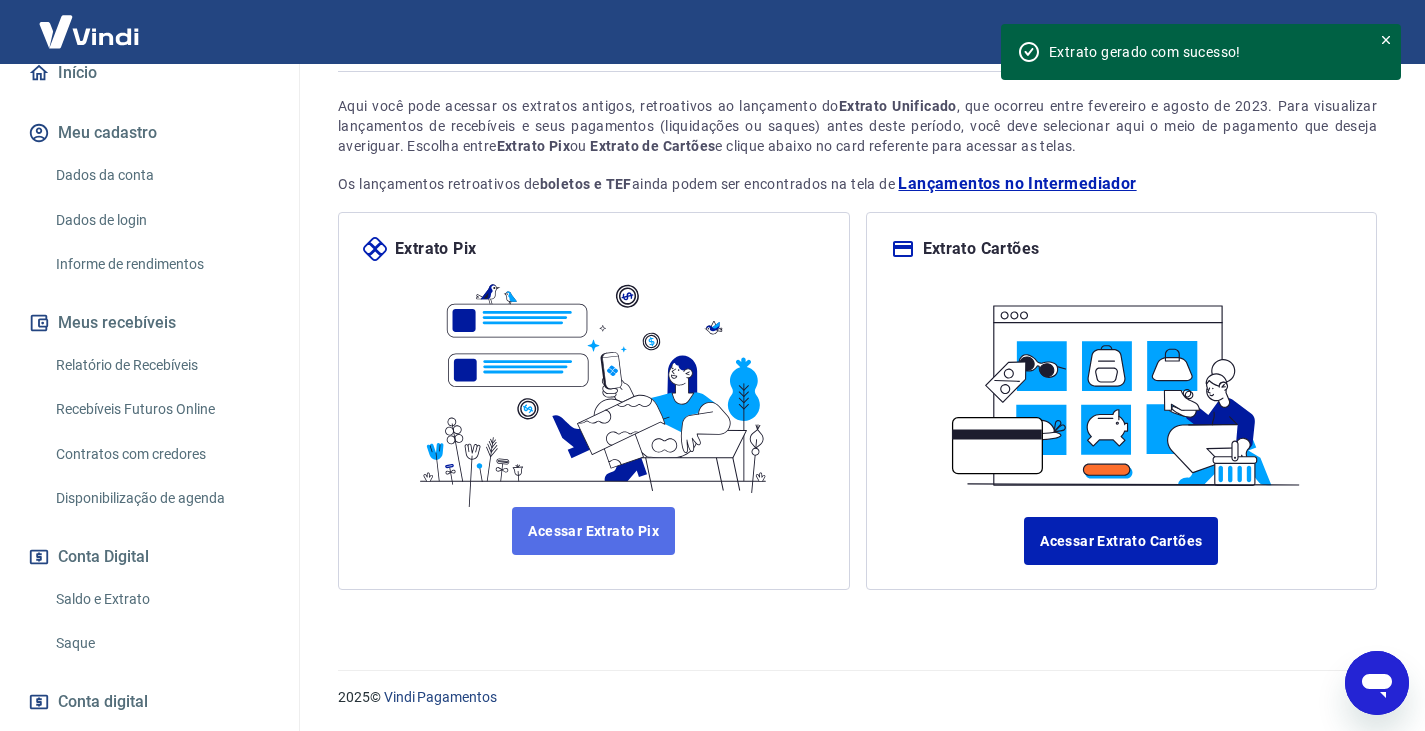 click on "Acessar Extrato Pix" at bounding box center (593, 531) 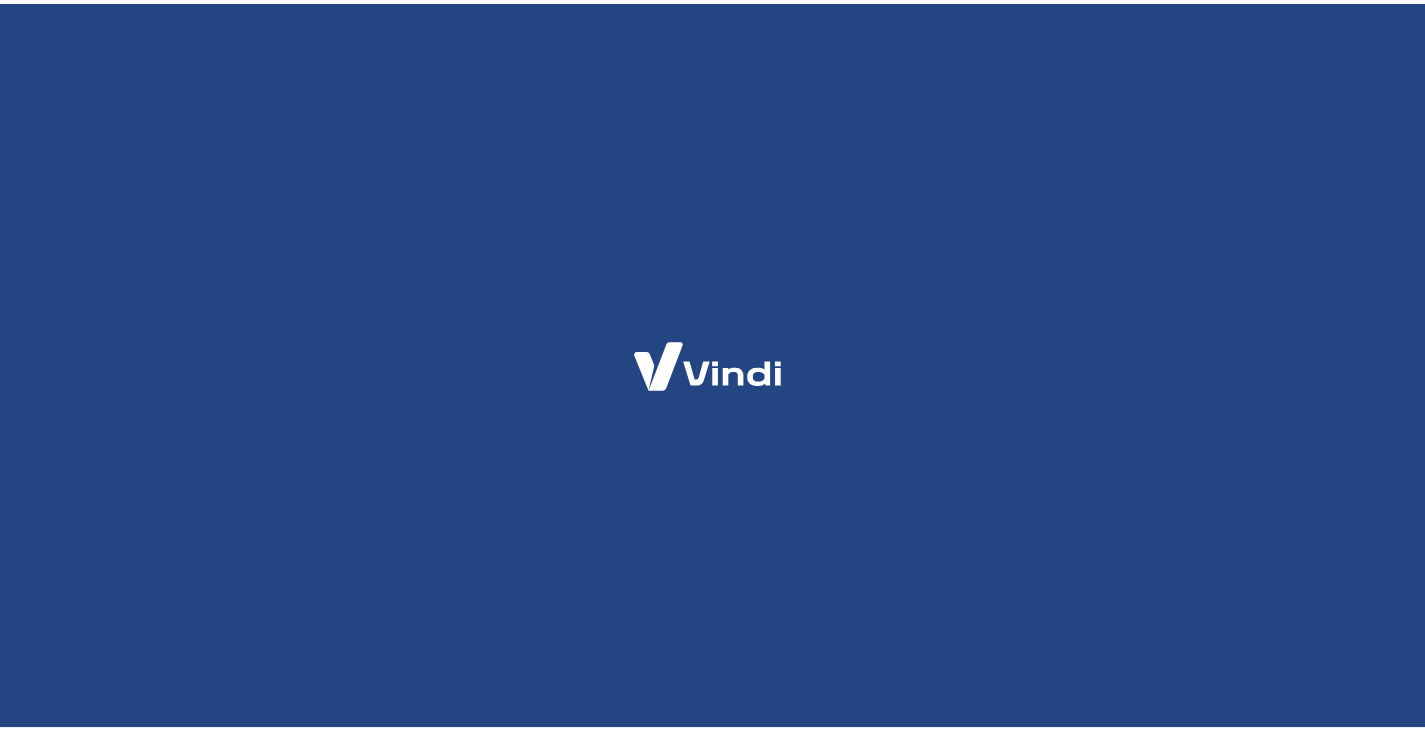 scroll, scrollTop: 0, scrollLeft: 0, axis: both 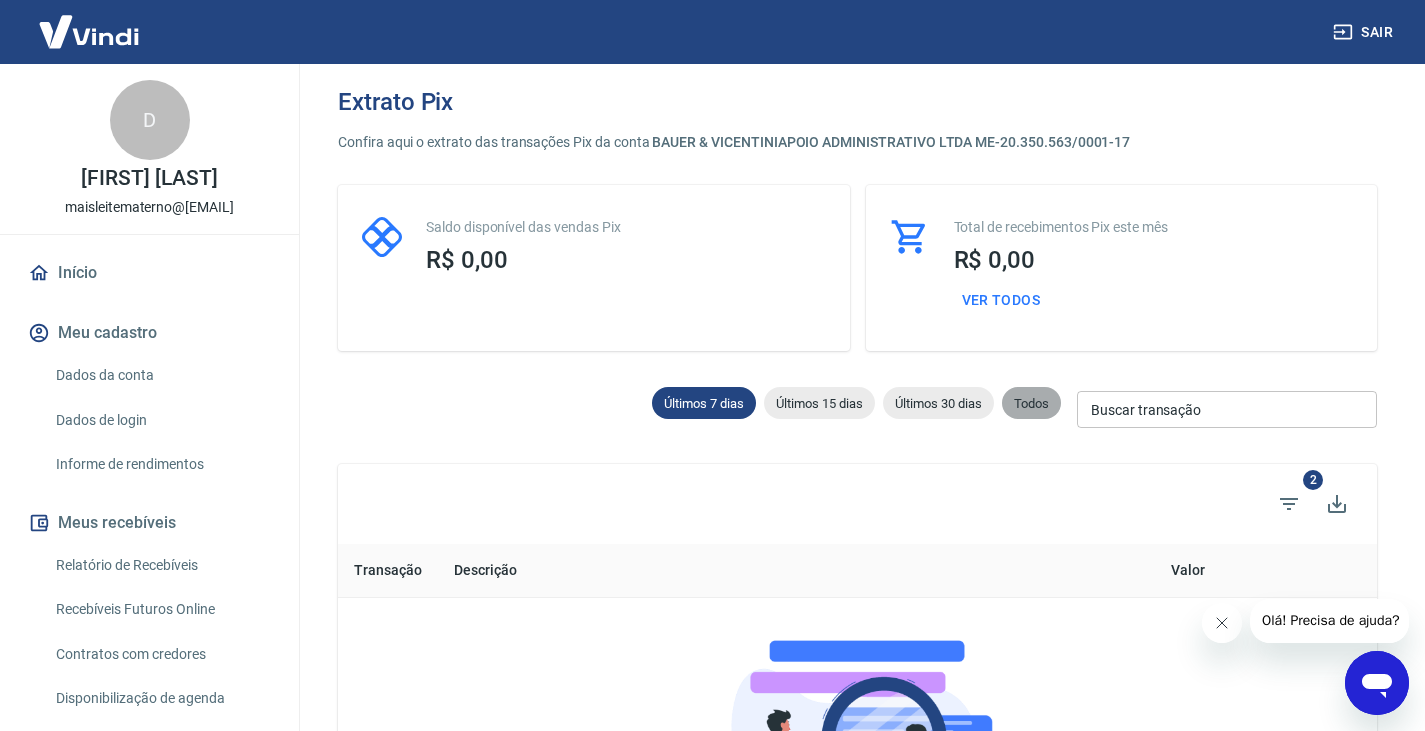 click on "Todos" at bounding box center [1031, 403] 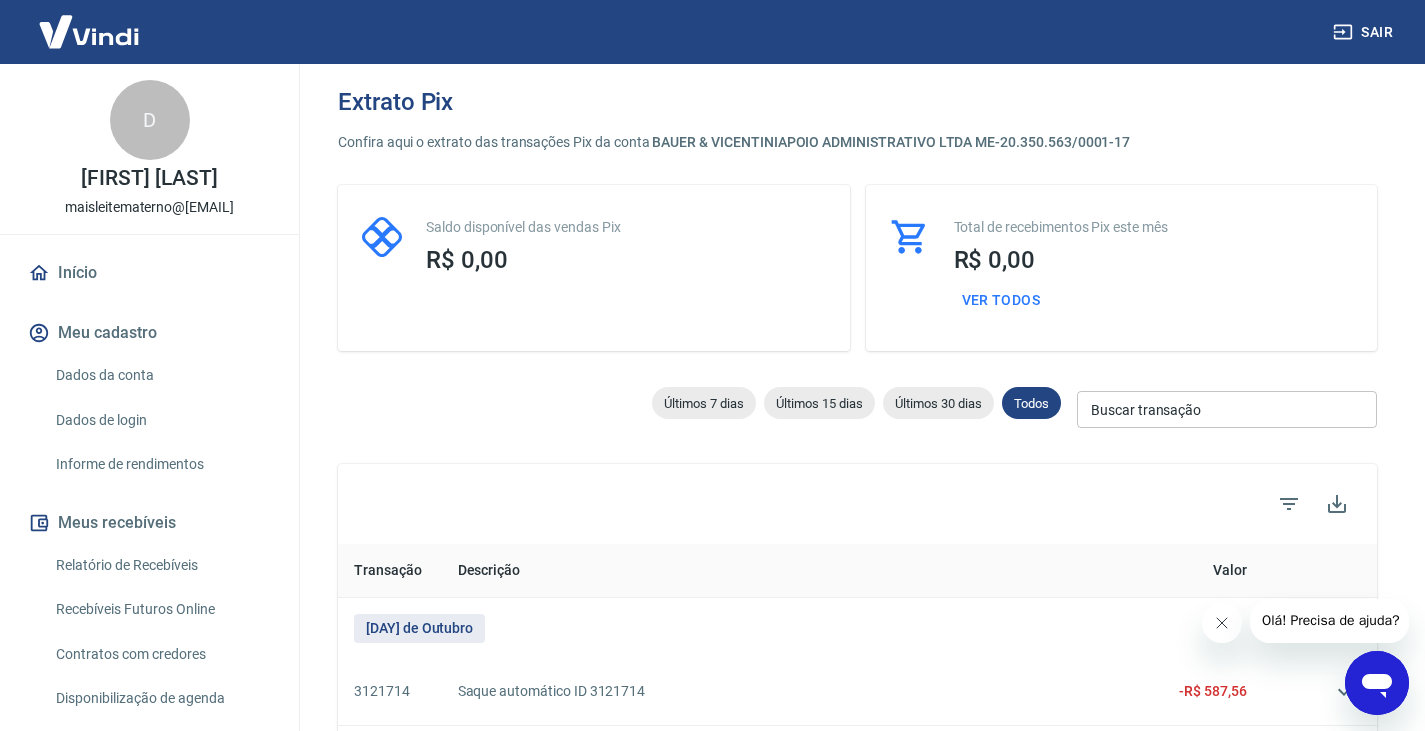 click on "Buscar transação" at bounding box center [1227, 409] 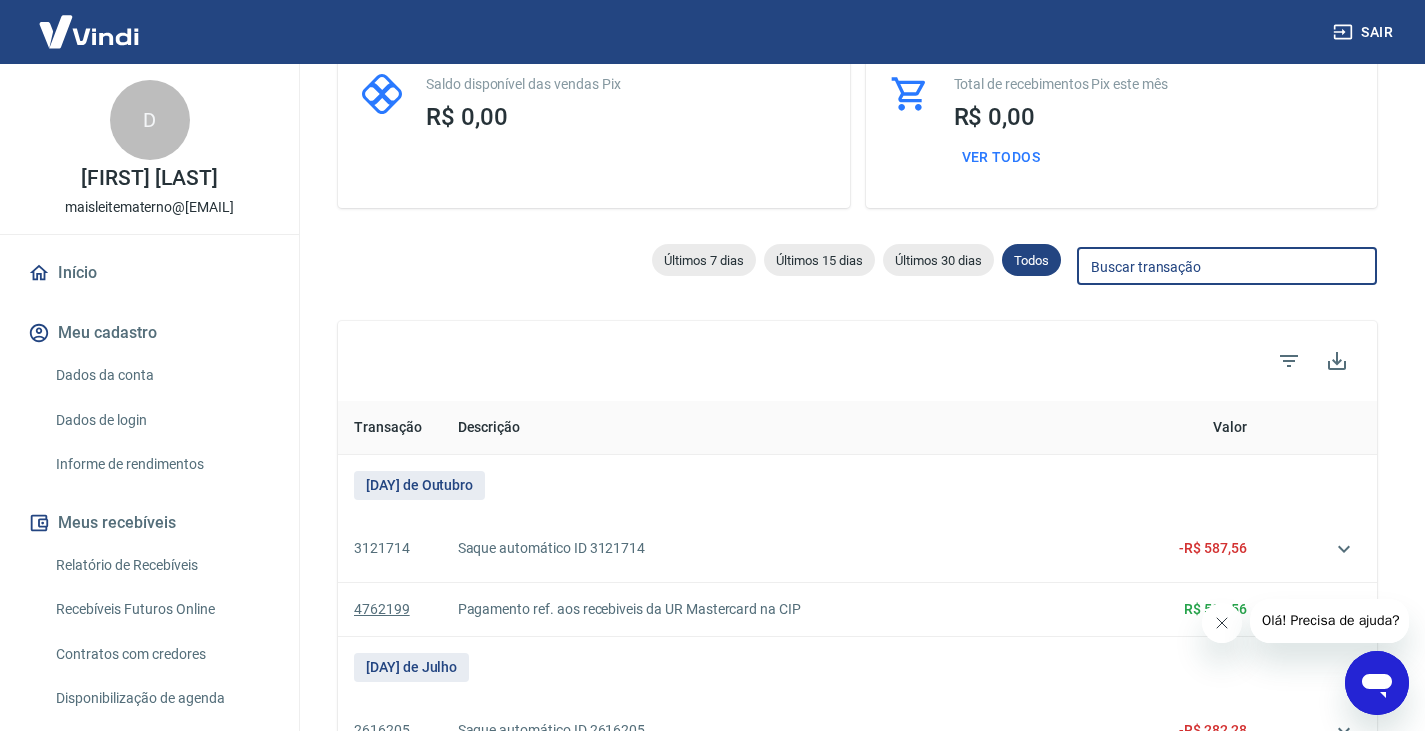 scroll, scrollTop: 200, scrollLeft: 0, axis: vertical 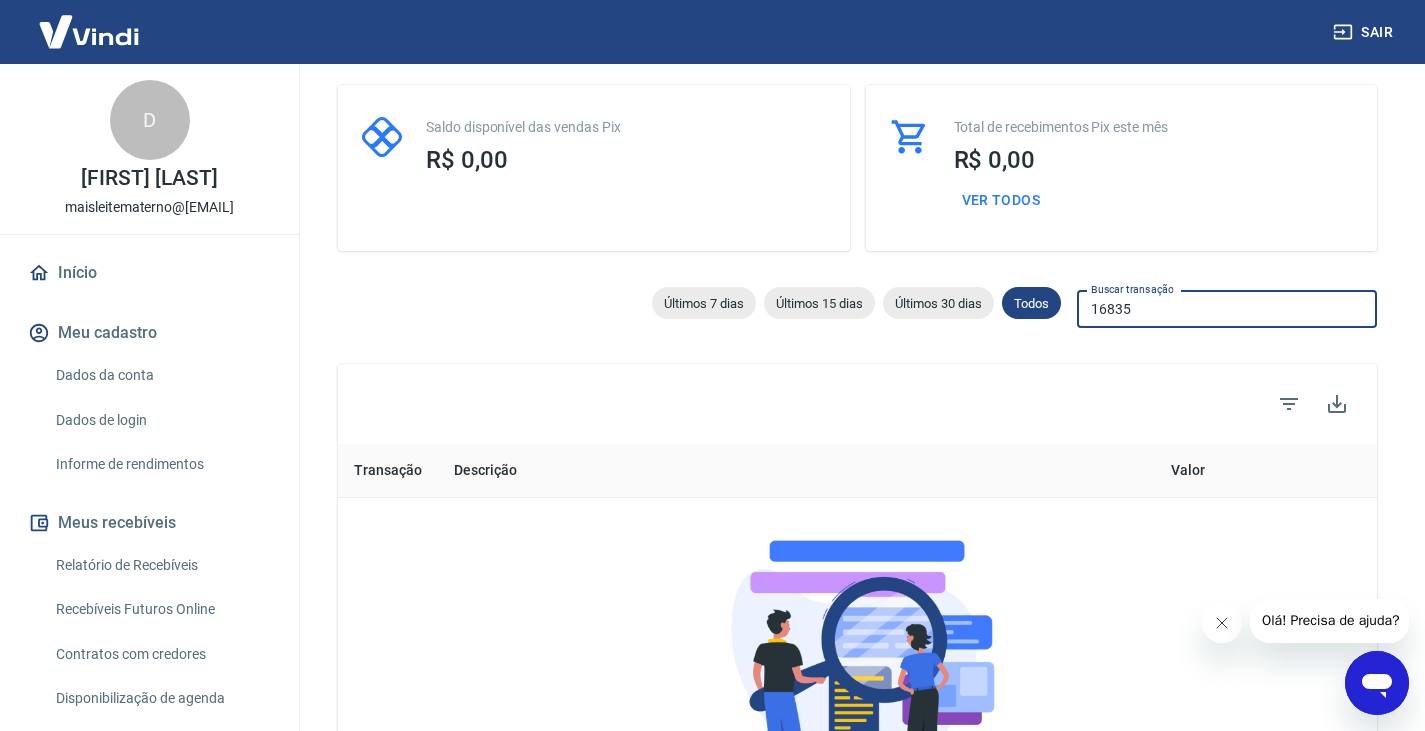 click on "16835" at bounding box center [1227, 309] 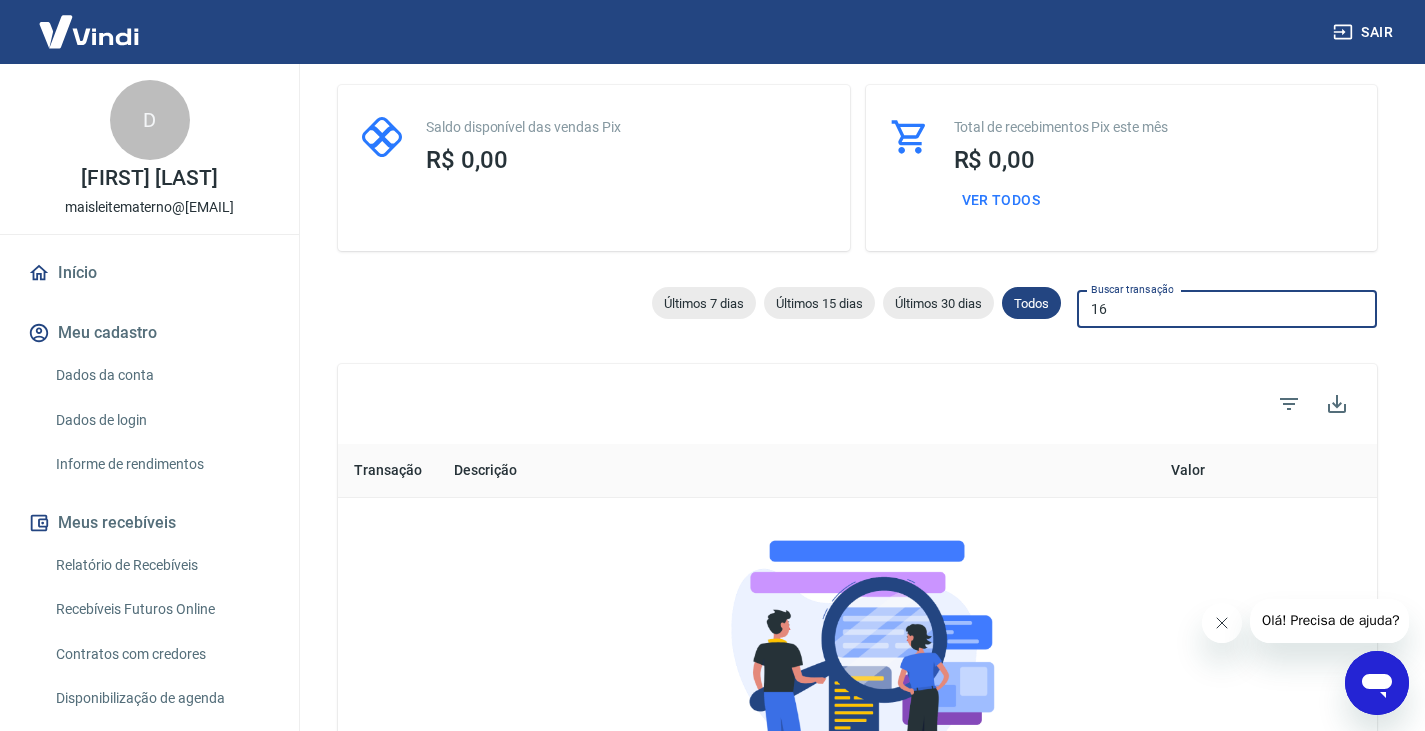 type on "1" 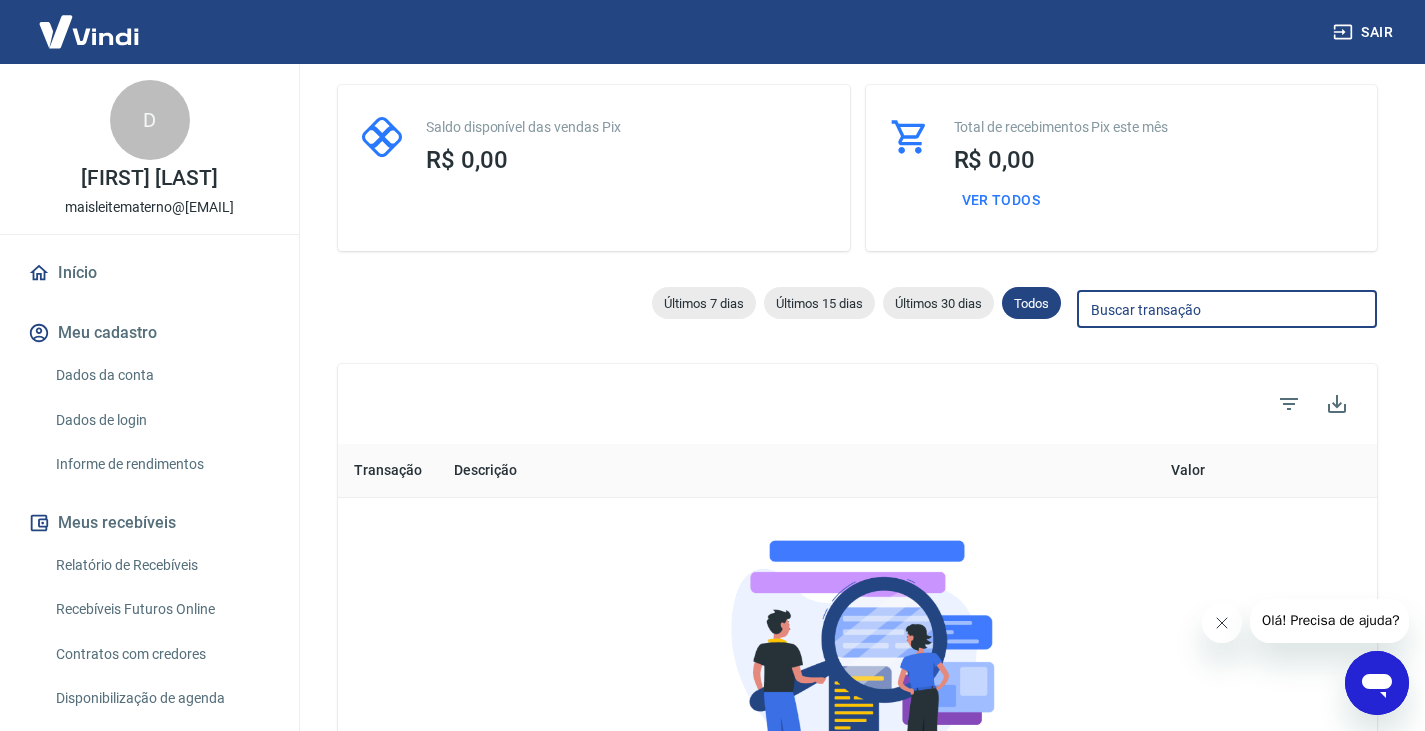 type 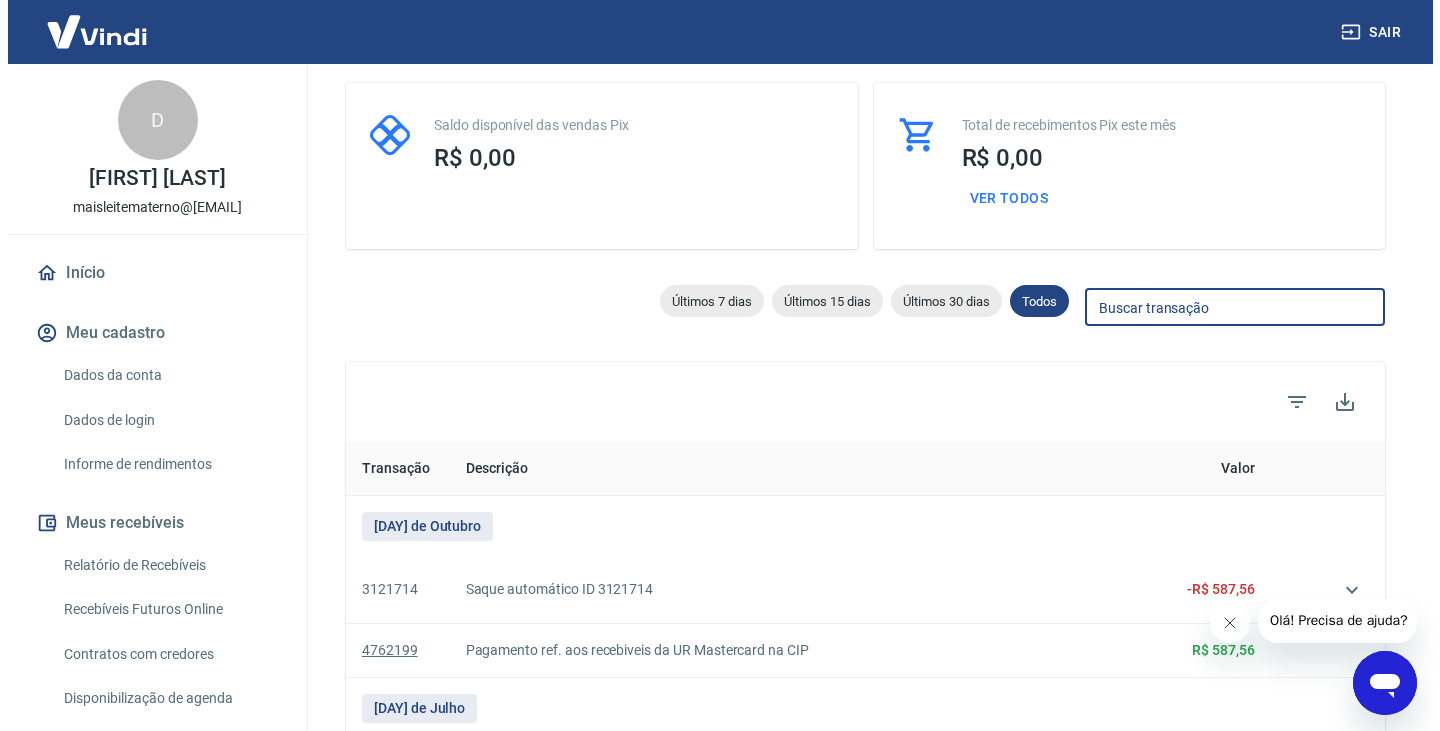scroll, scrollTop: 100, scrollLeft: 0, axis: vertical 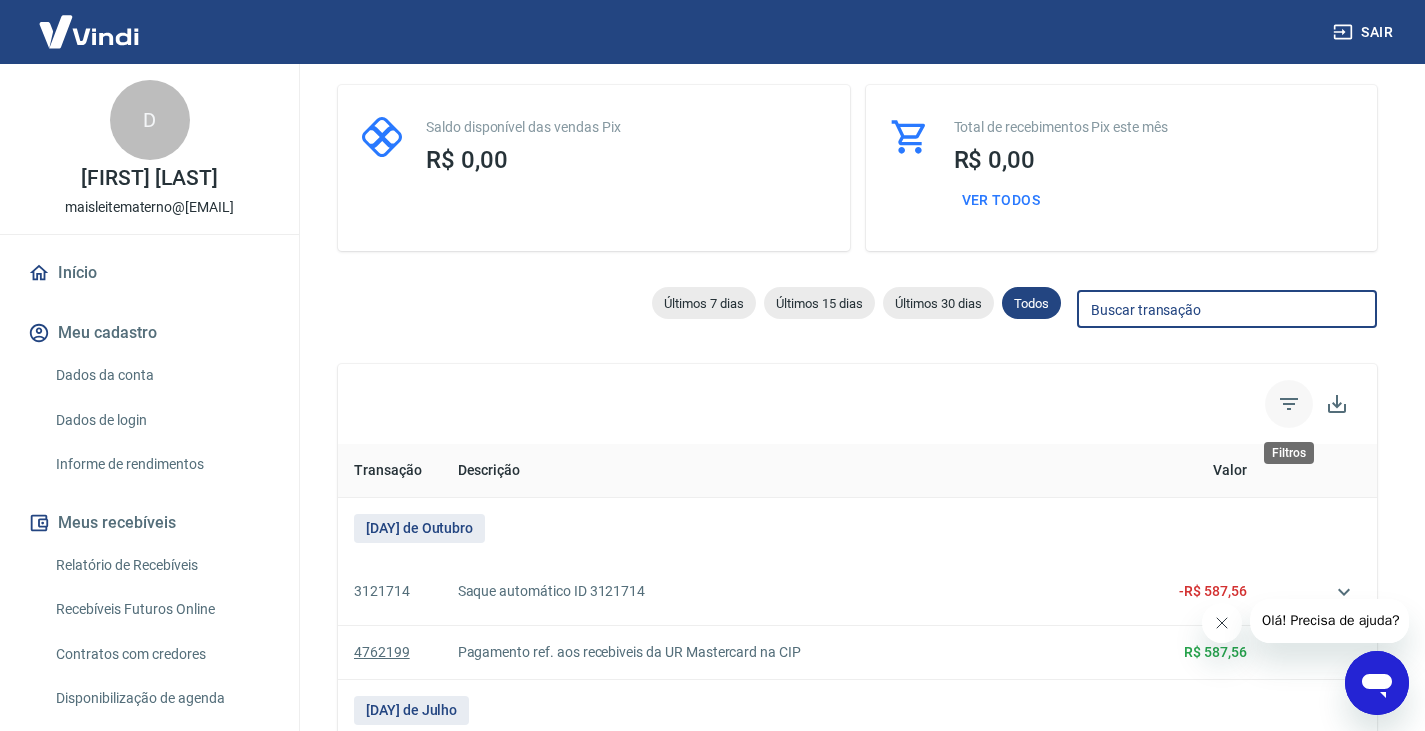 click 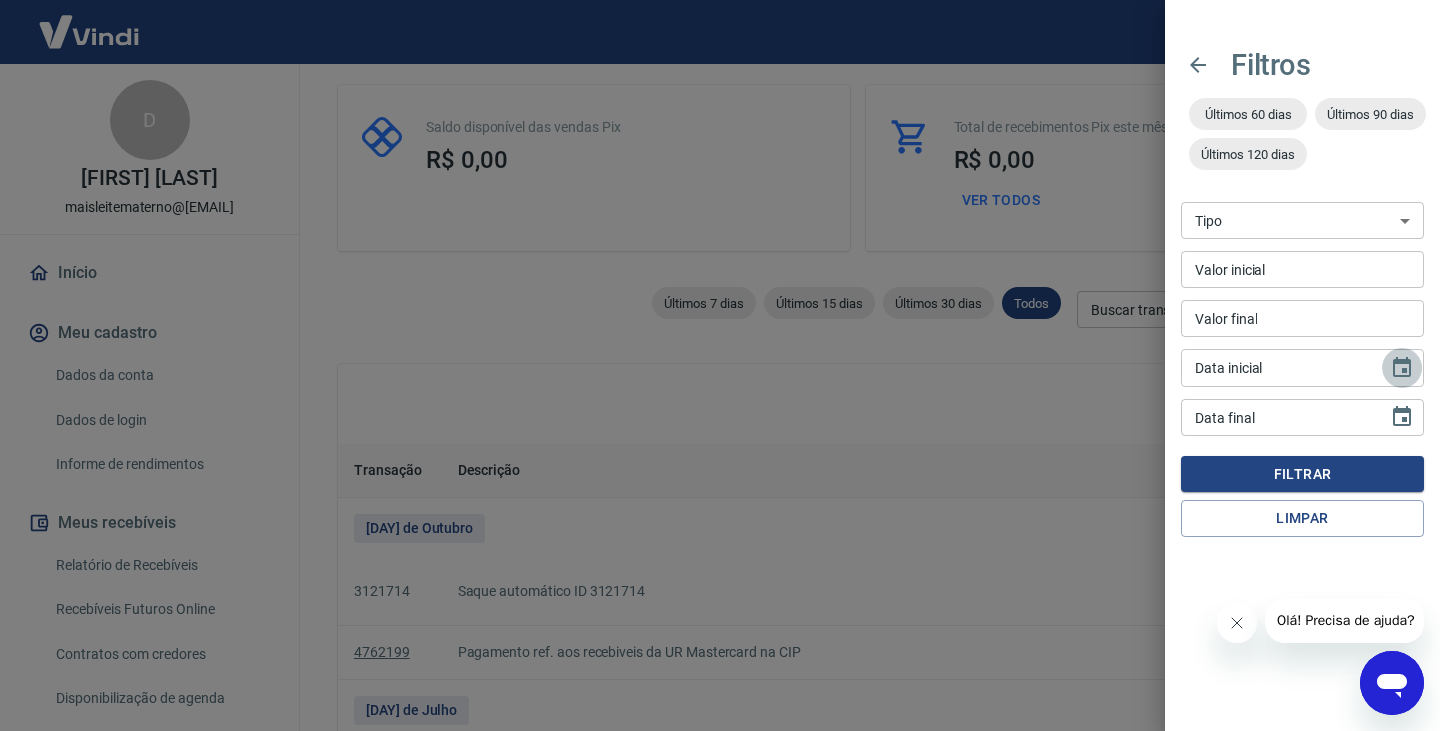 click 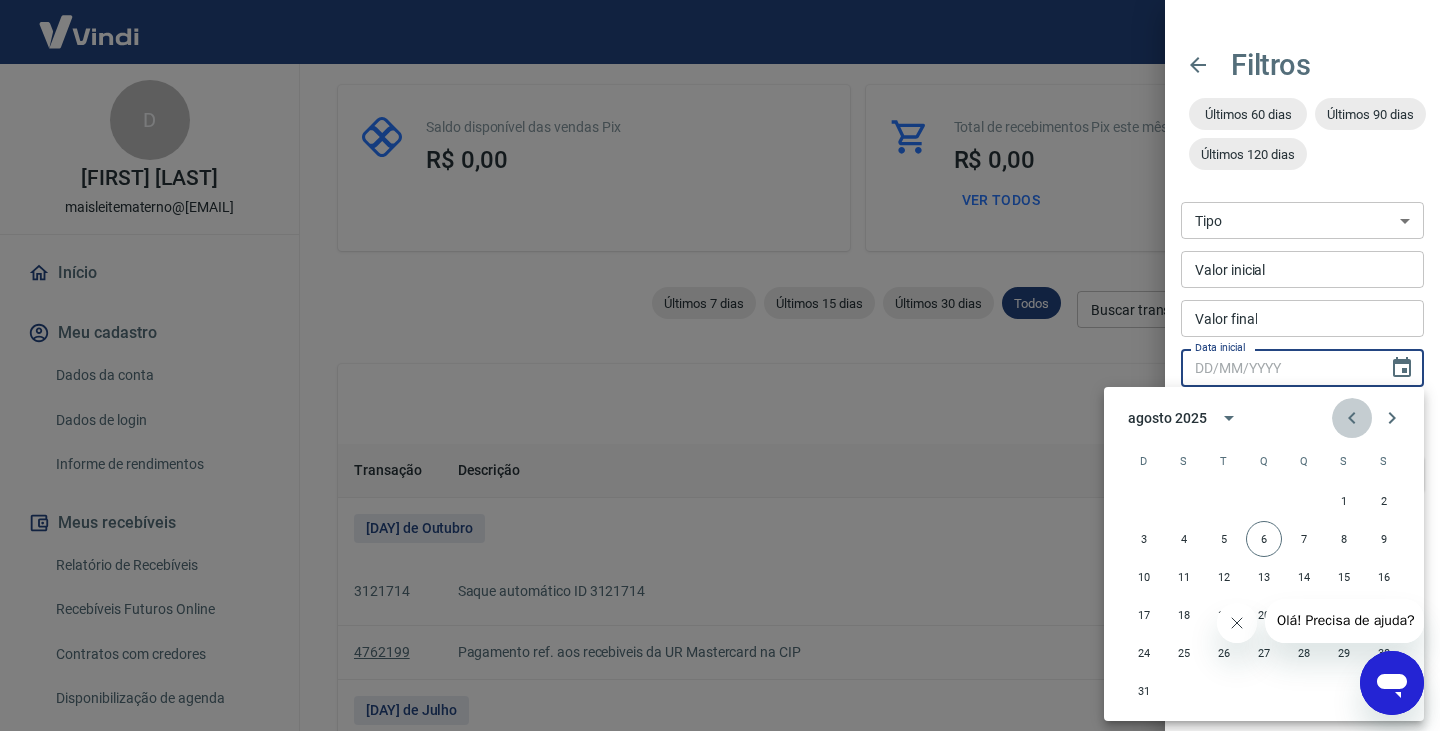 click 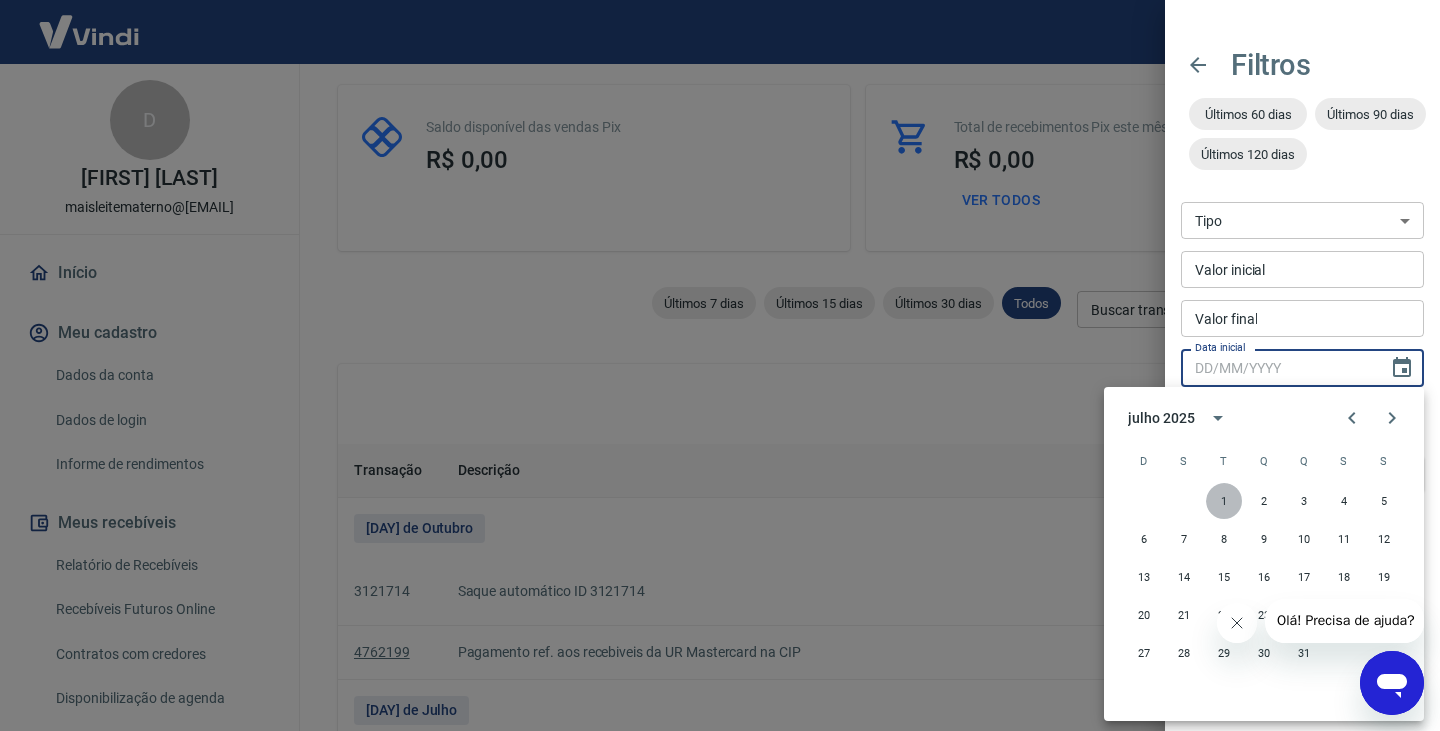 click on "1" at bounding box center (1224, 501) 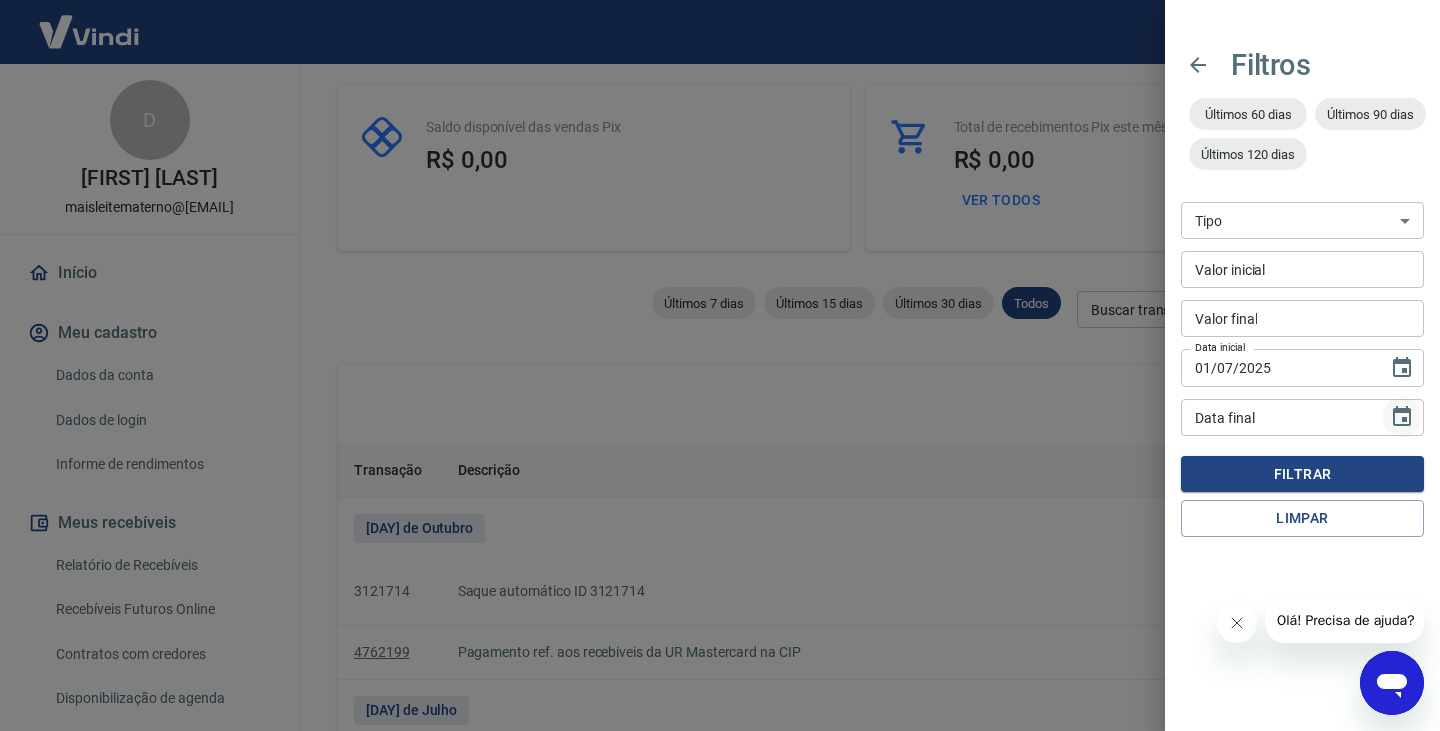 click 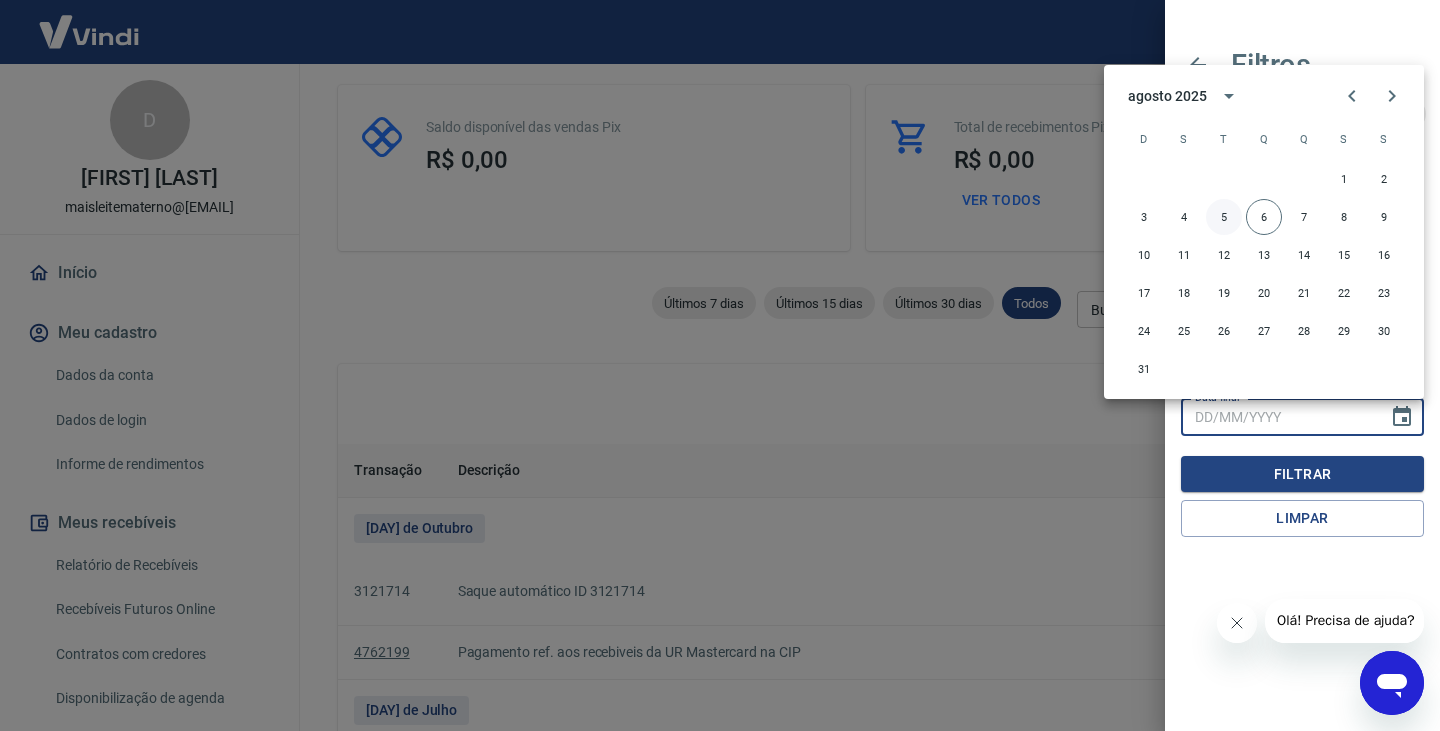 click on "5" at bounding box center (1224, 217) 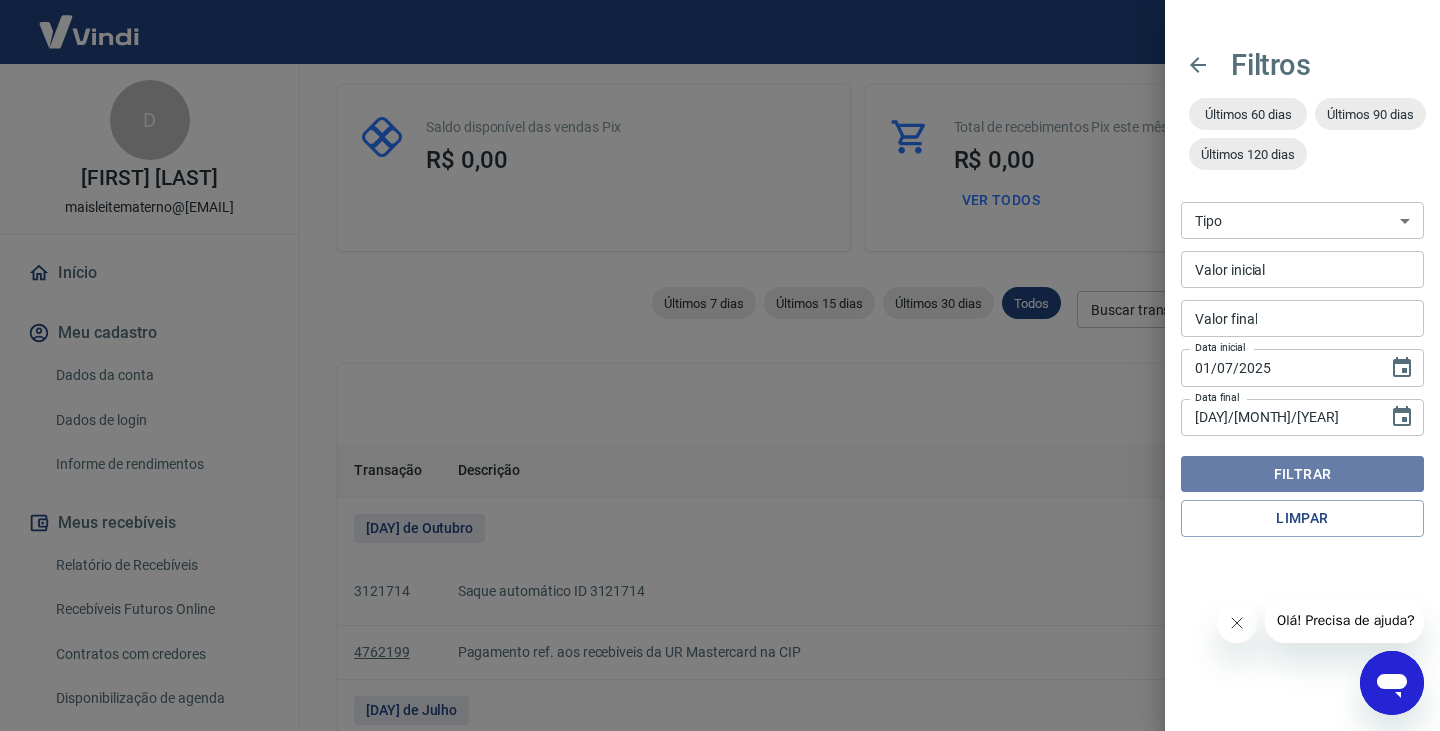 click on "Filtrar" at bounding box center (1302, 474) 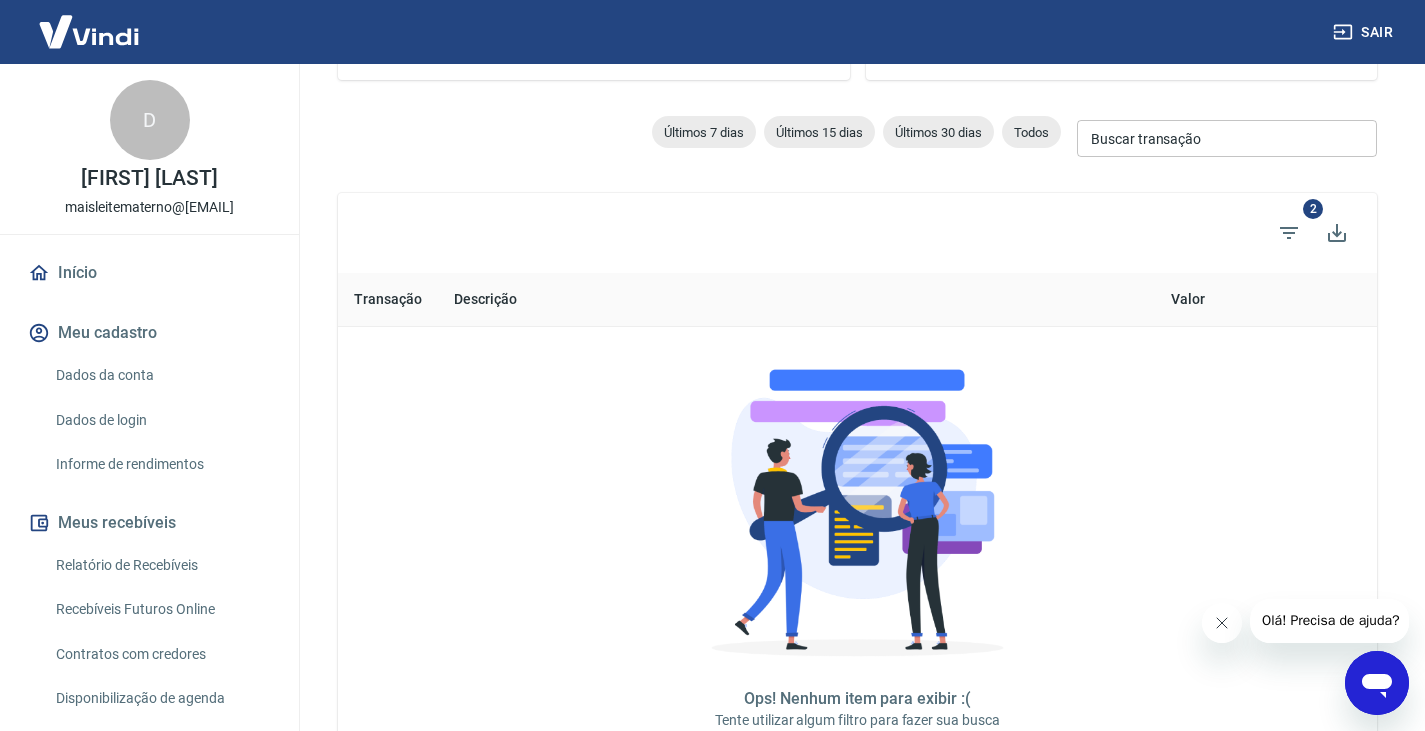 scroll, scrollTop: 300, scrollLeft: 0, axis: vertical 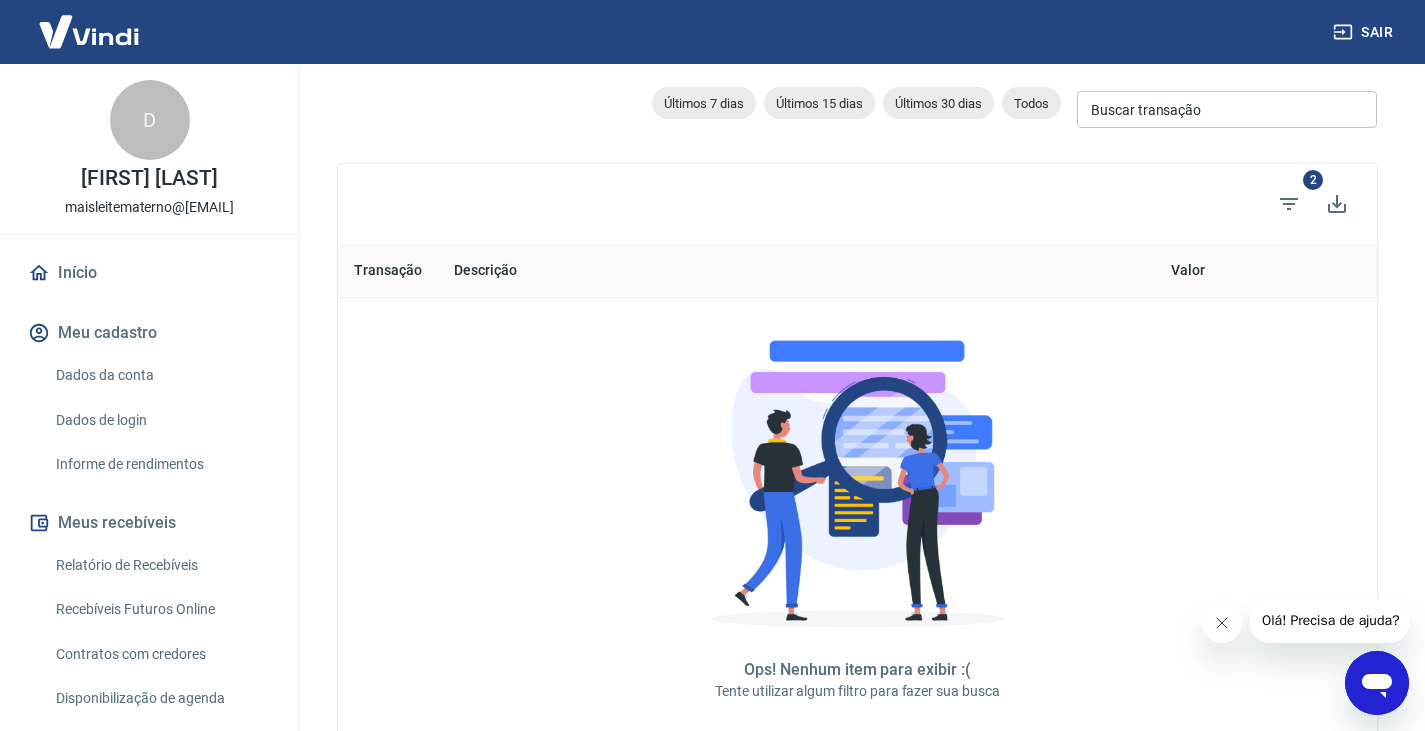 click 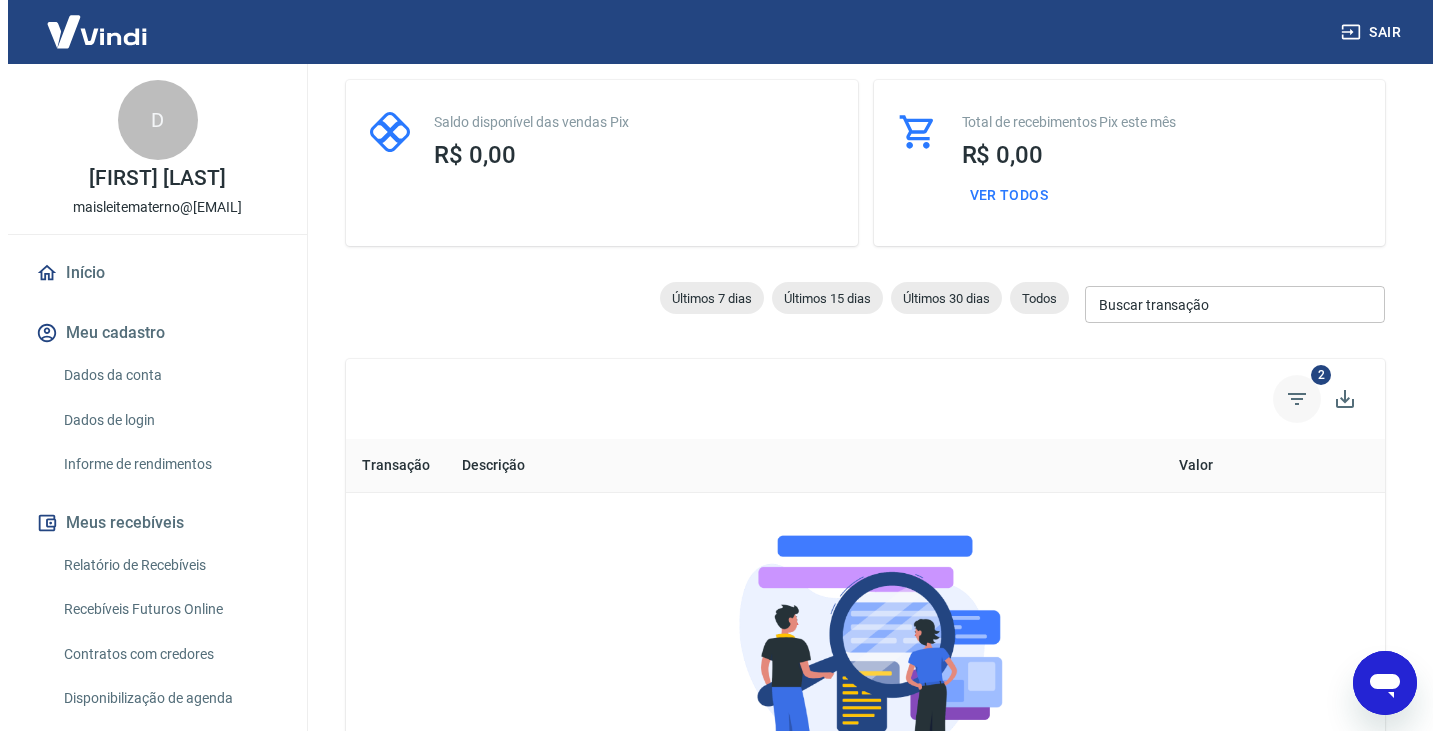 scroll, scrollTop: 100, scrollLeft: 0, axis: vertical 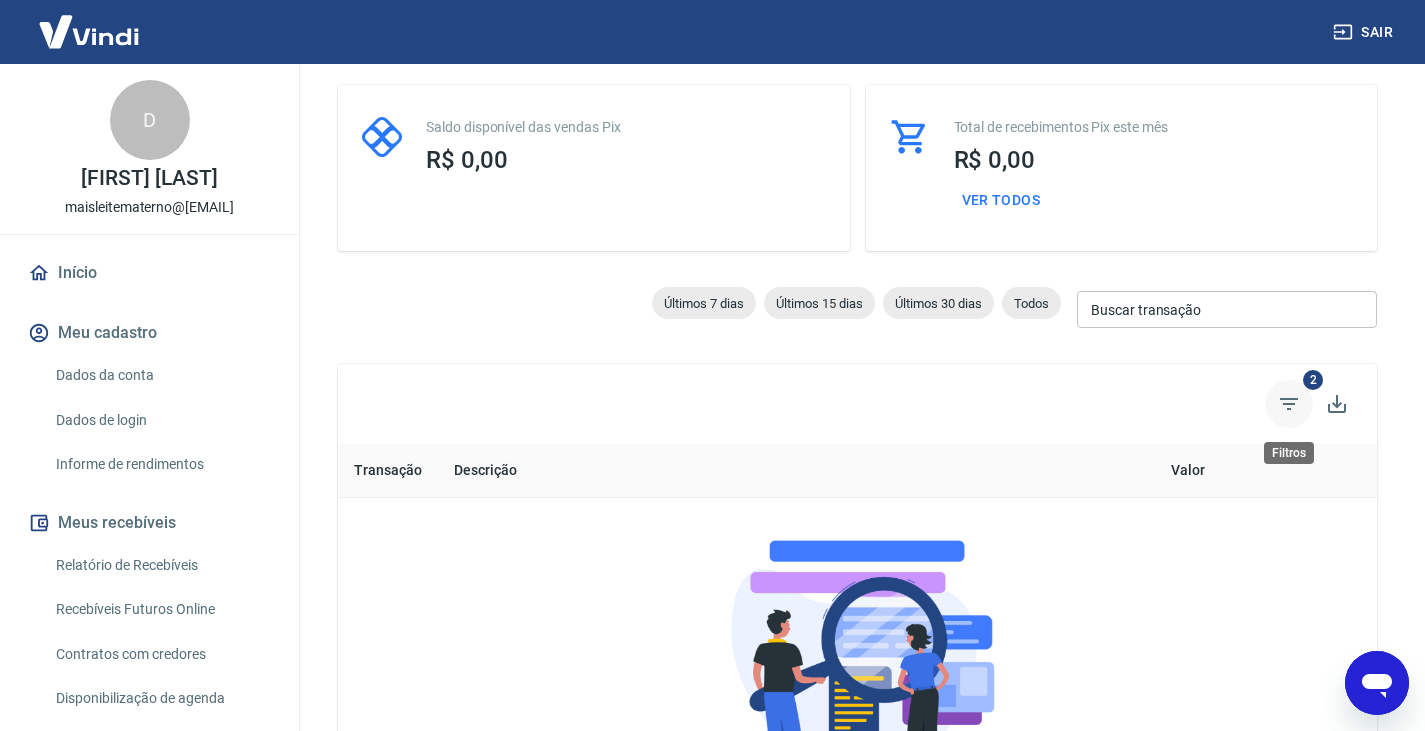 click 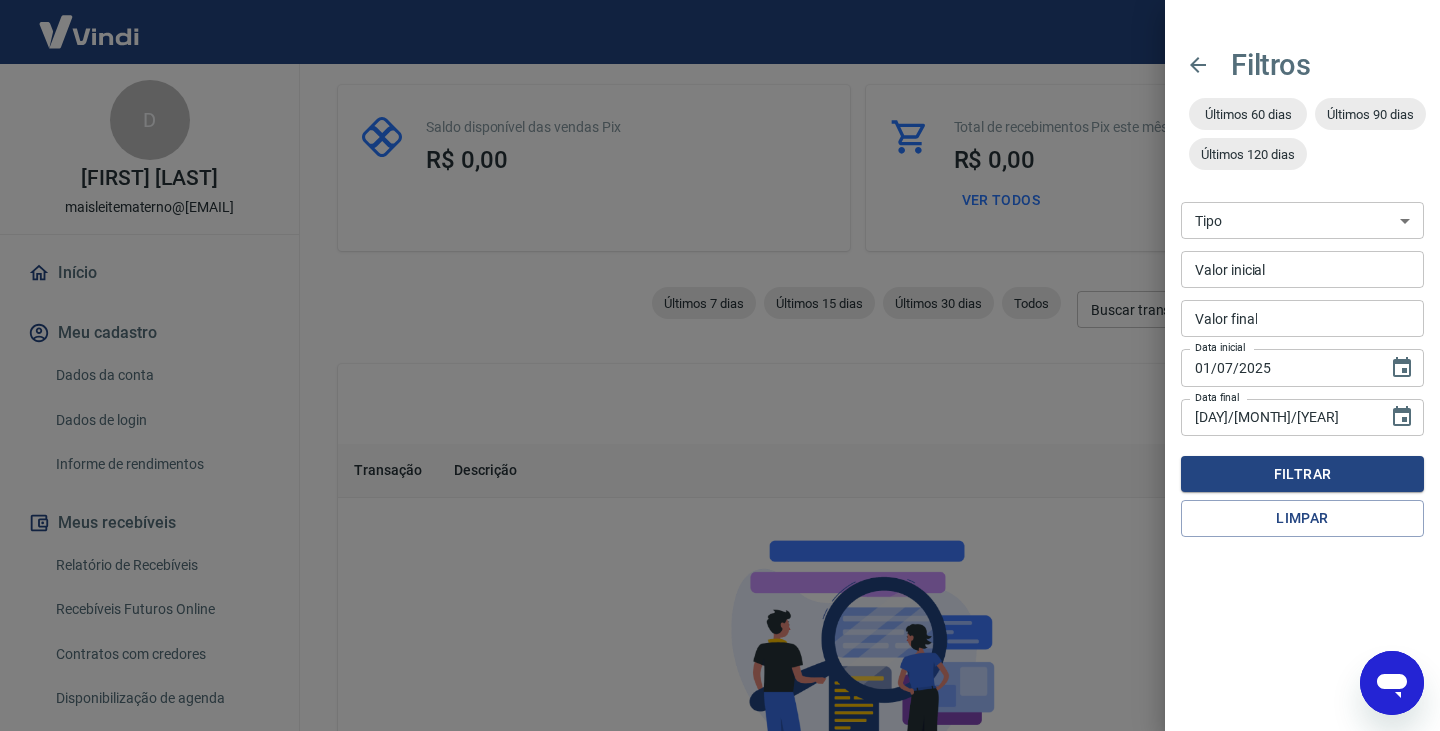 click on "Venda Saque Saque devolvido Estorno disputa" at bounding box center [1302, 220] 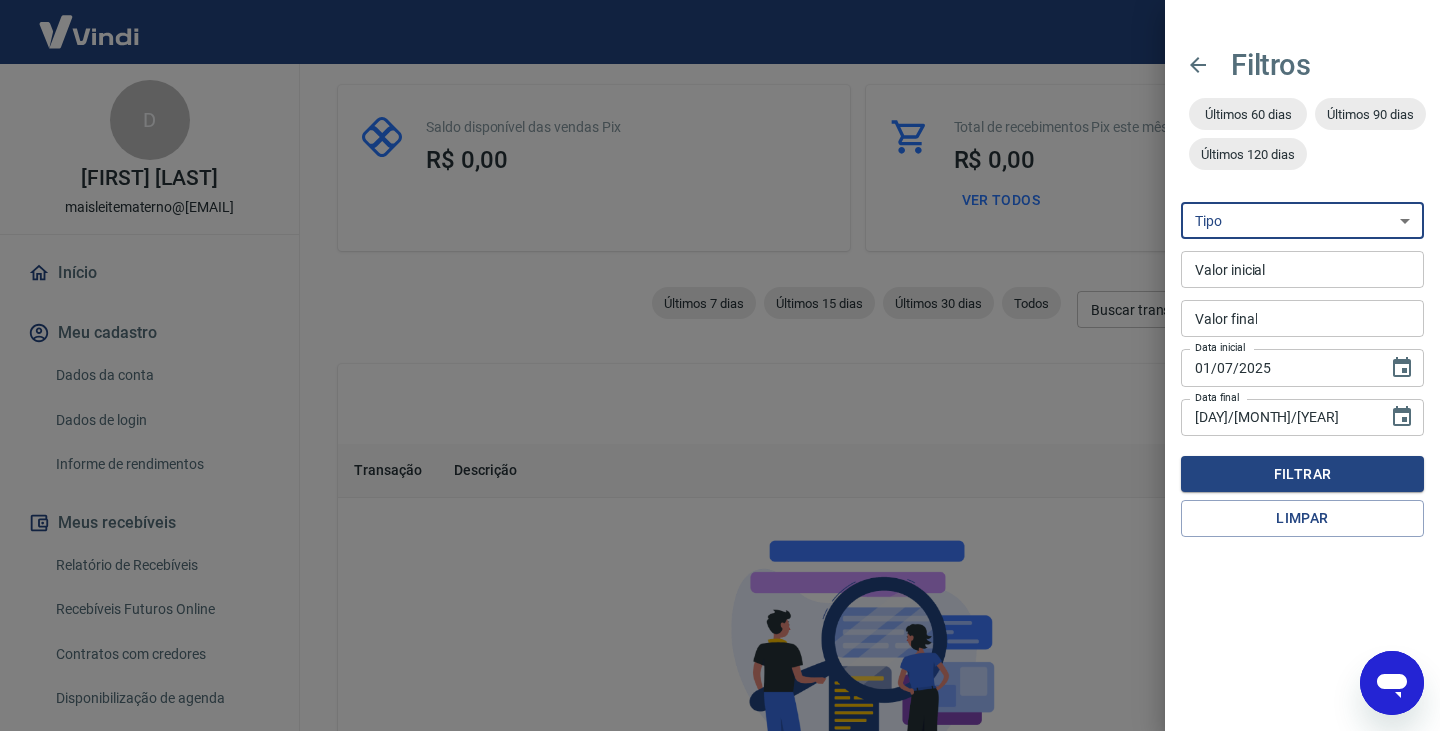 click on "Venda Saque Saque devolvido Estorno disputa" at bounding box center (1302, 220) 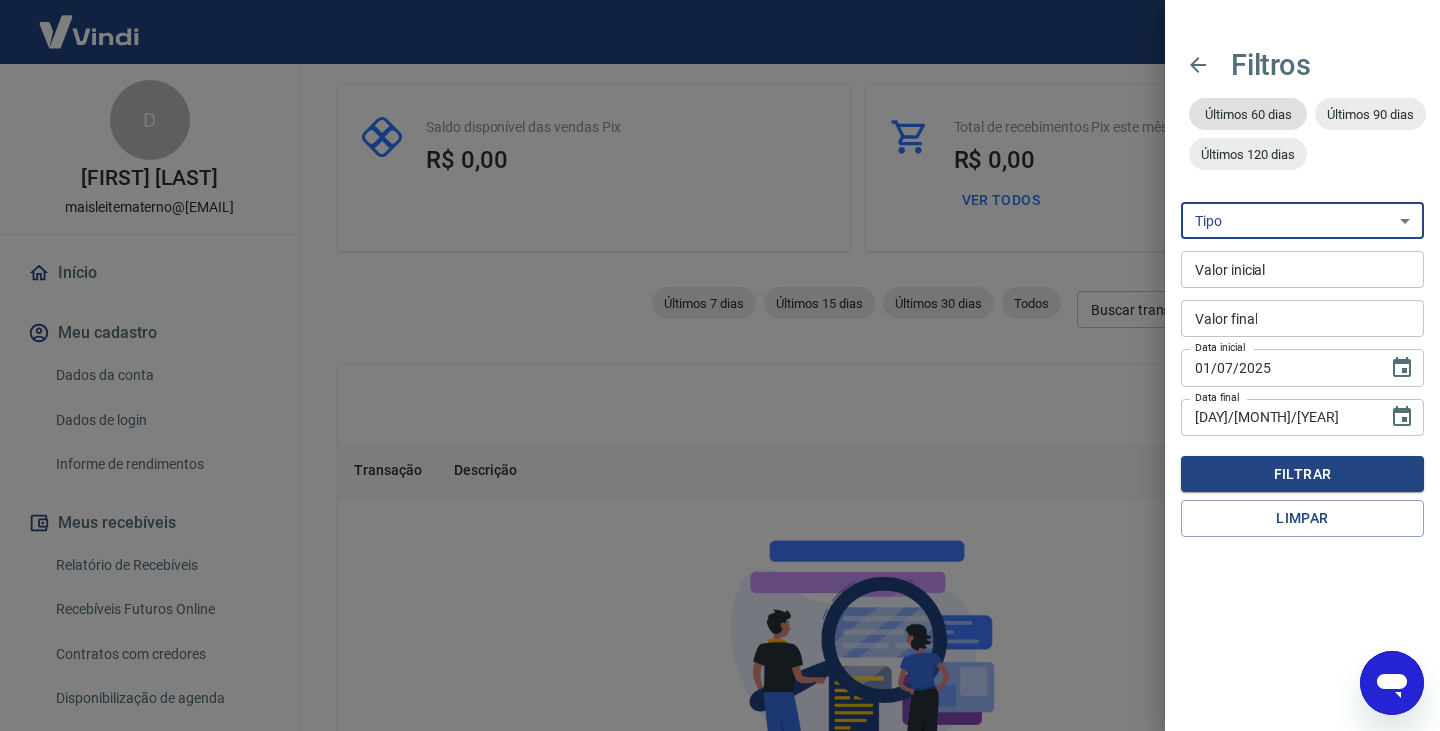 click on "Últimos 60 dias" at bounding box center (1248, 114) 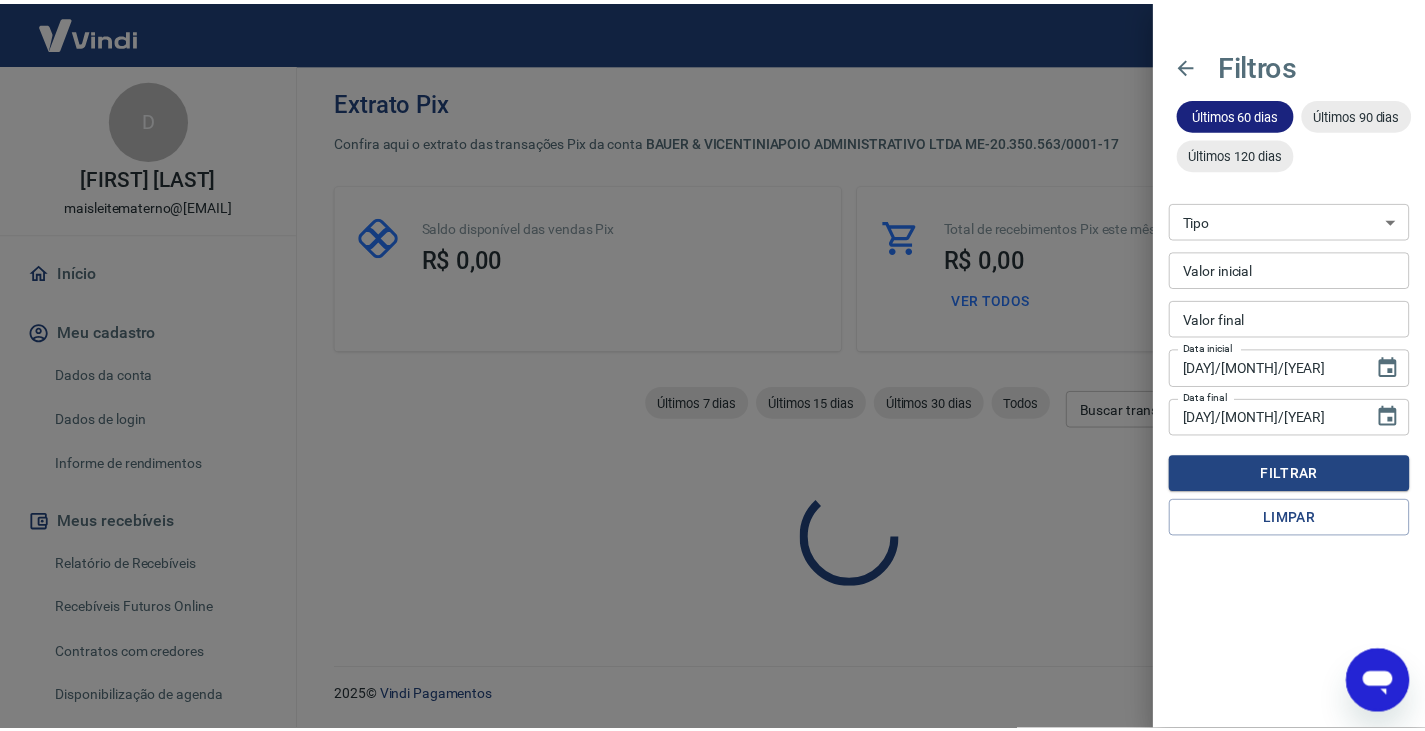 scroll, scrollTop: 0, scrollLeft: 0, axis: both 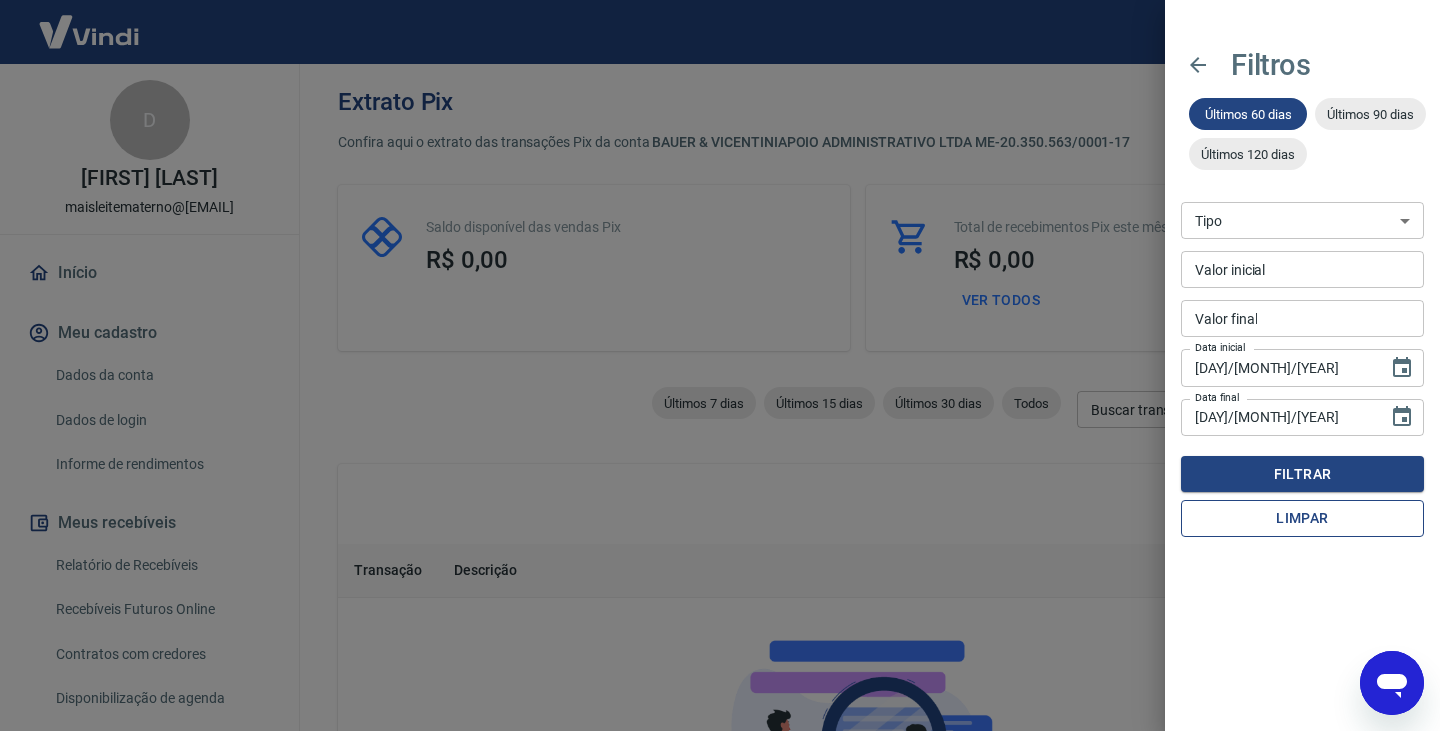 click on "Limpar" at bounding box center (1302, 518) 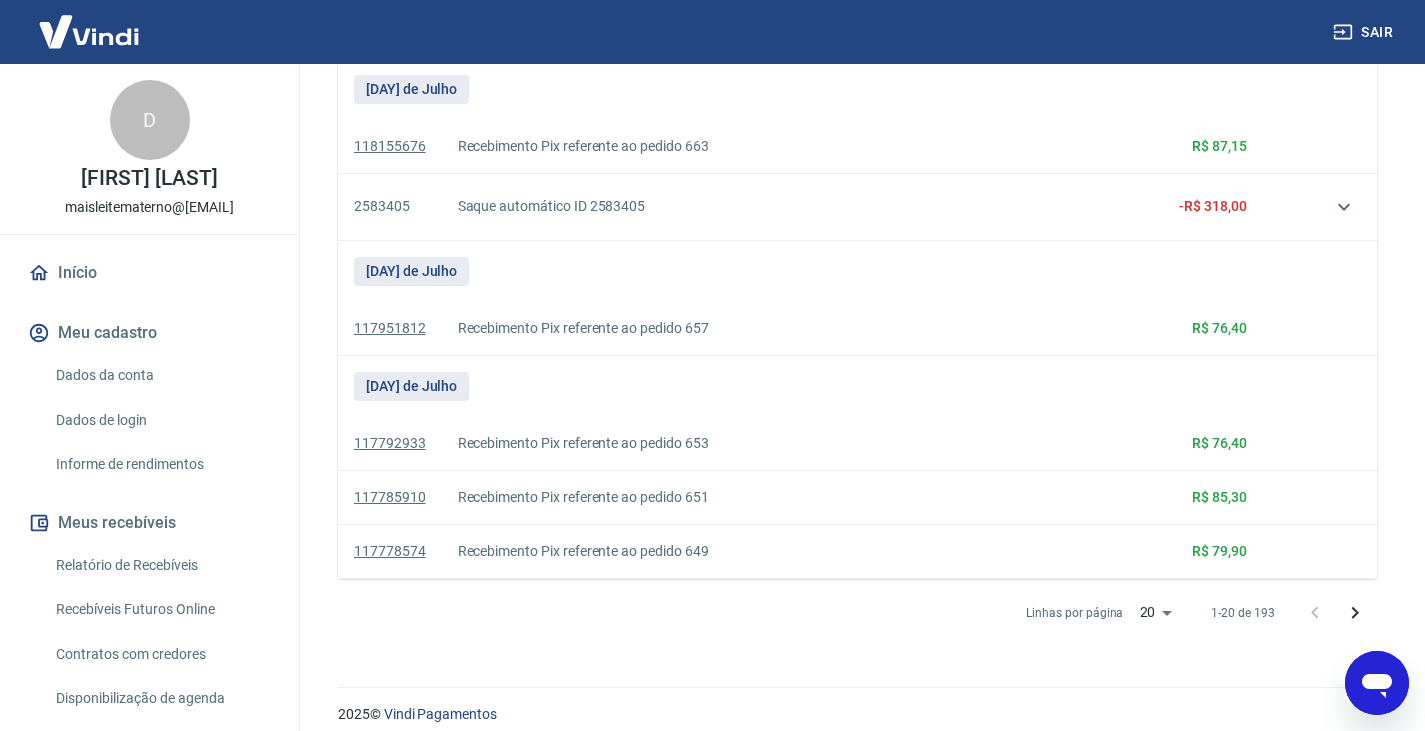 scroll, scrollTop: 1818, scrollLeft: 0, axis: vertical 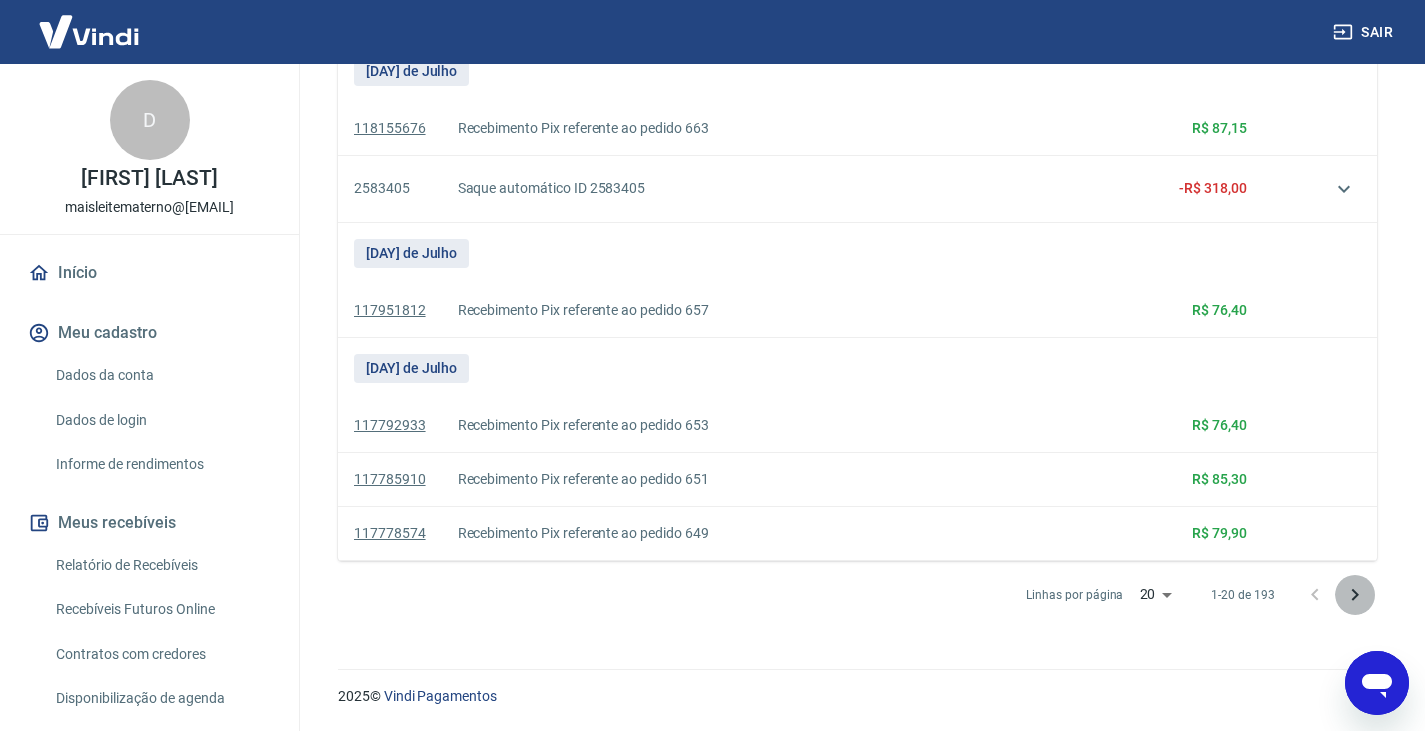 click 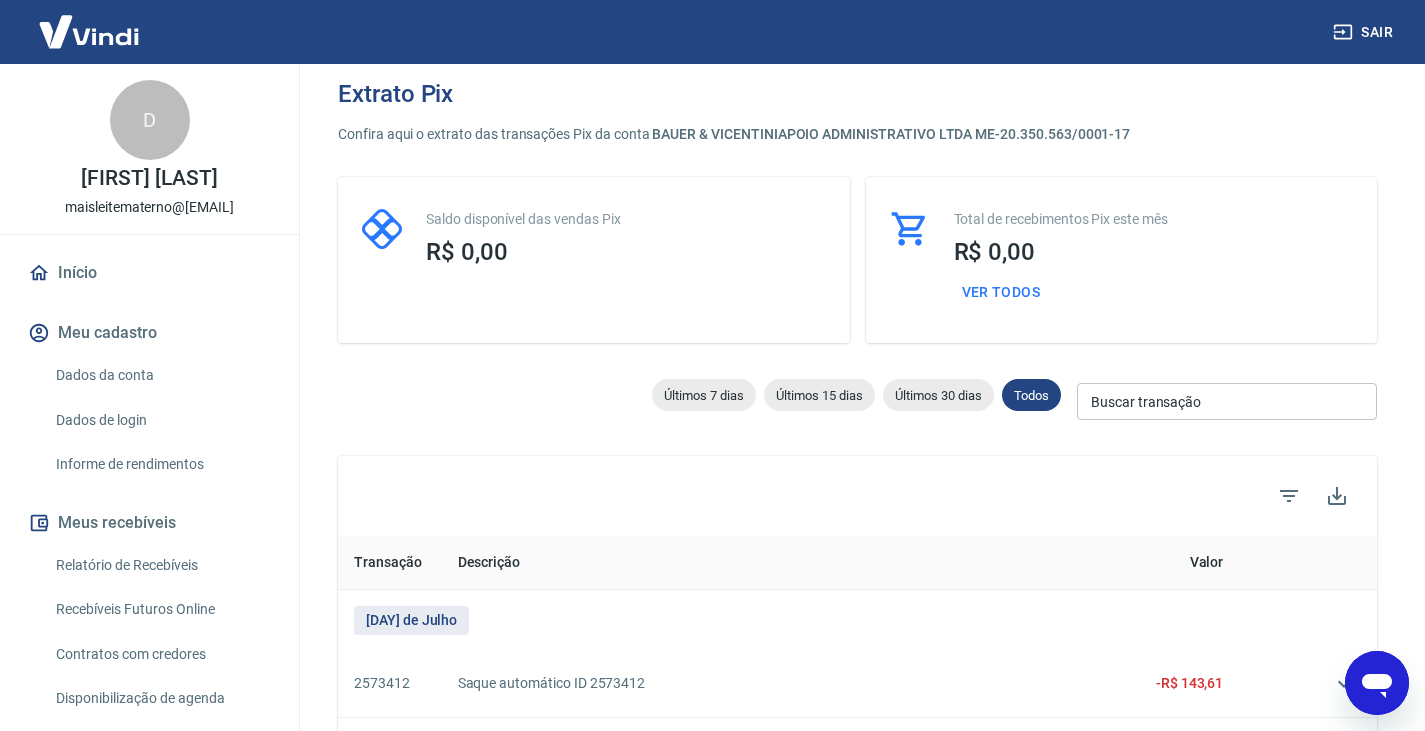 scroll, scrollTop: 0, scrollLeft: 0, axis: both 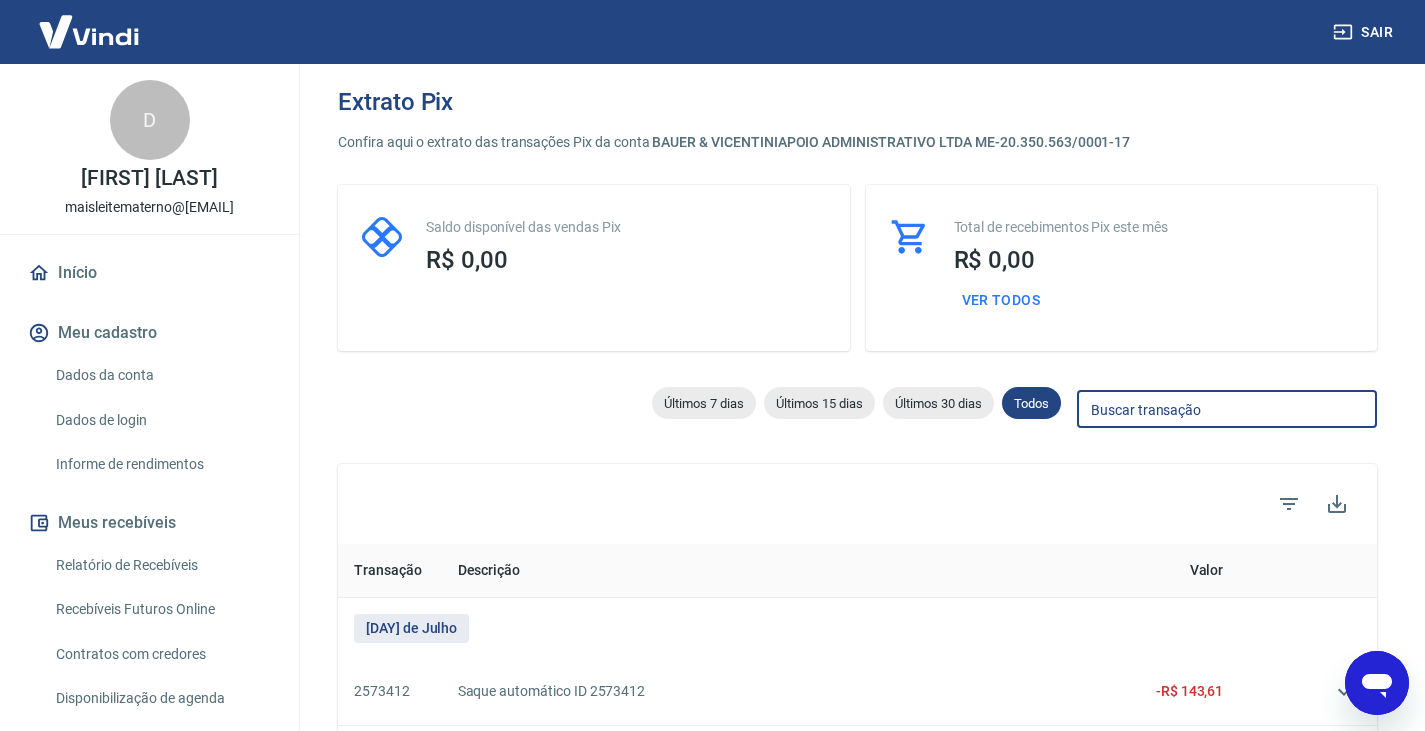 click on "Buscar transação" at bounding box center [1227, 409] 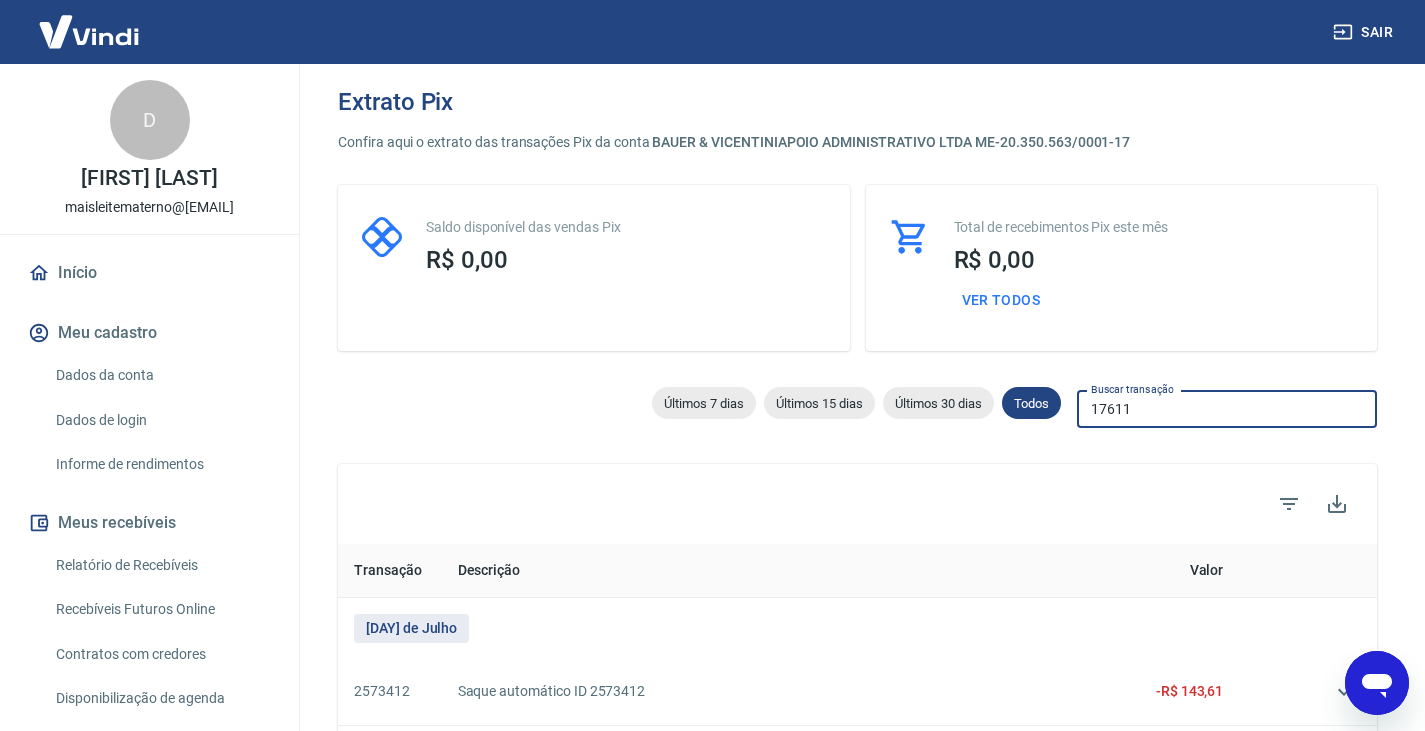 type on "17611" 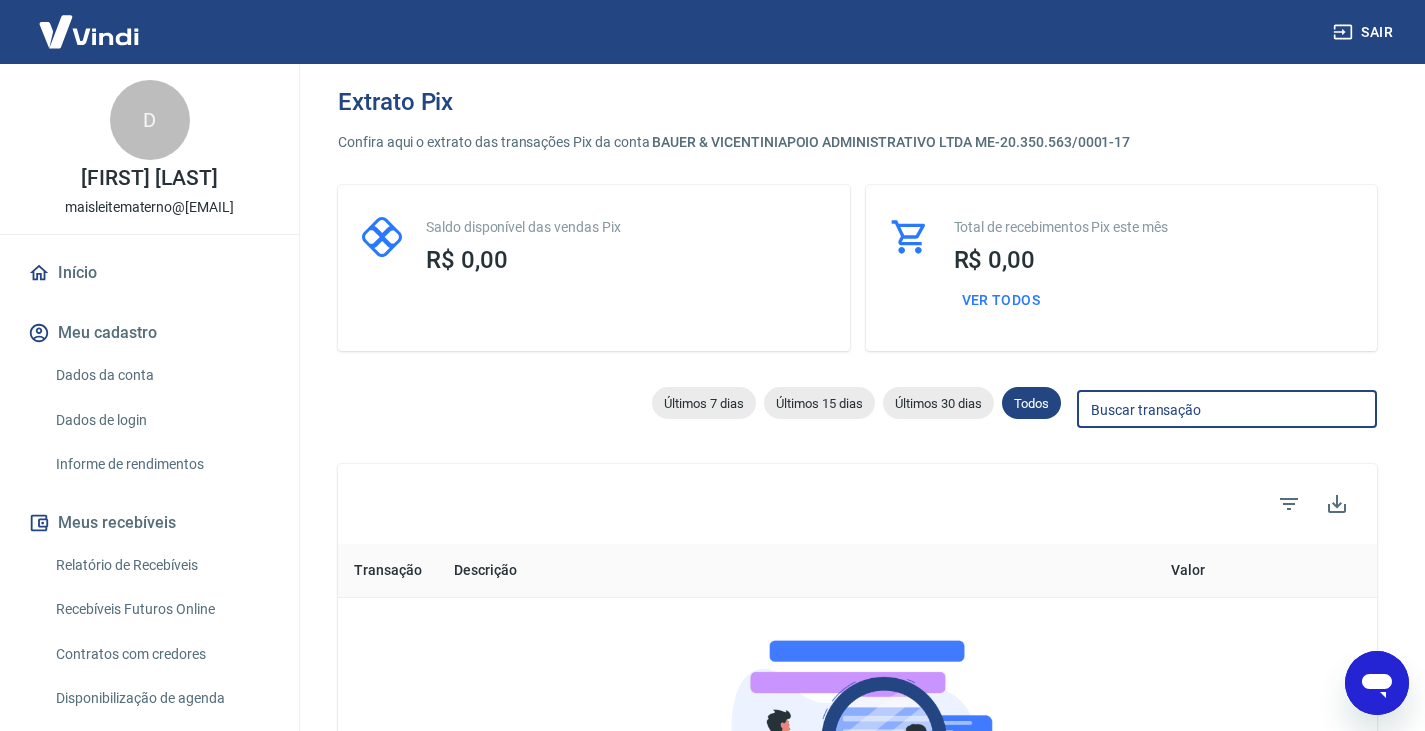 type 